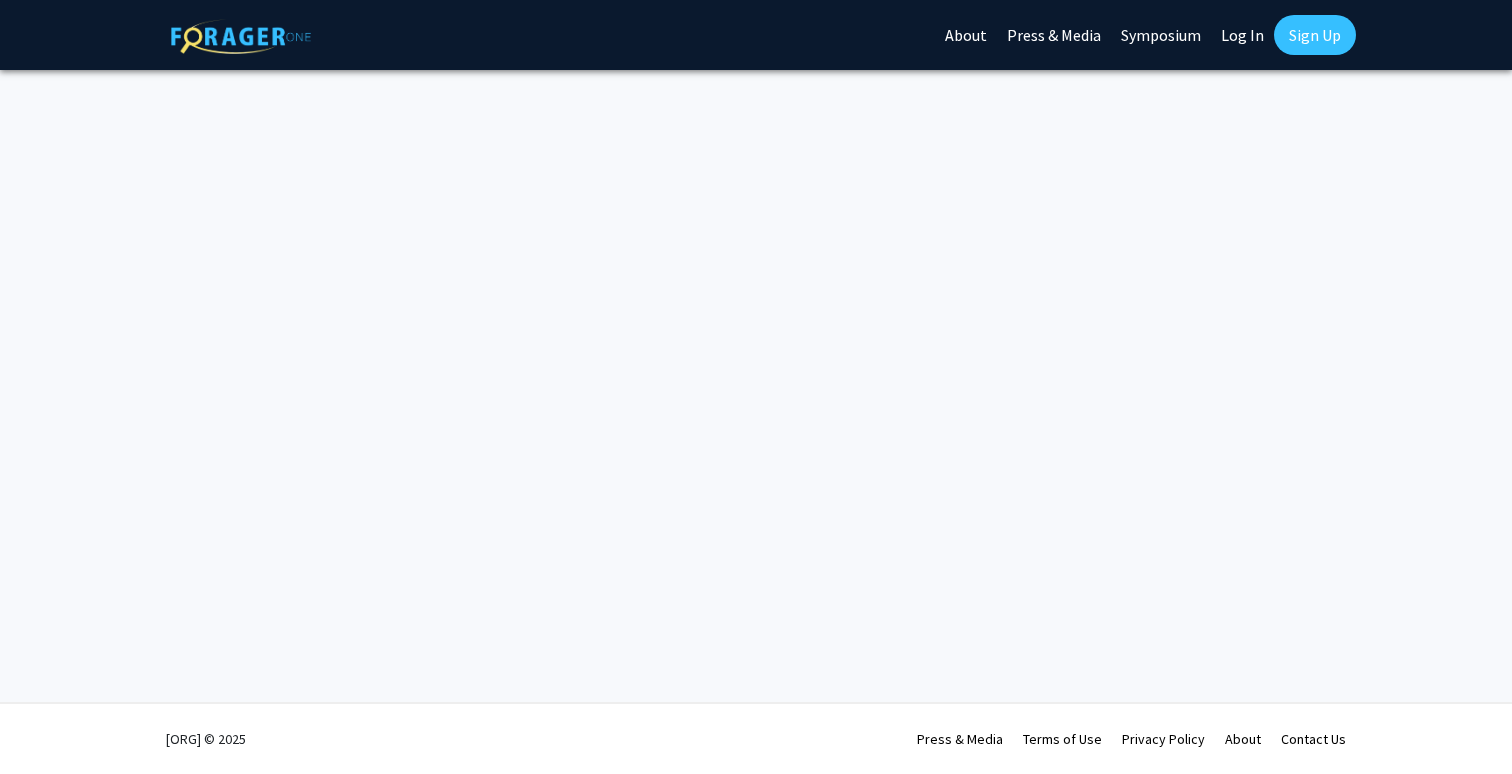 scroll, scrollTop: 0, scrollLeft: 0, axis: both 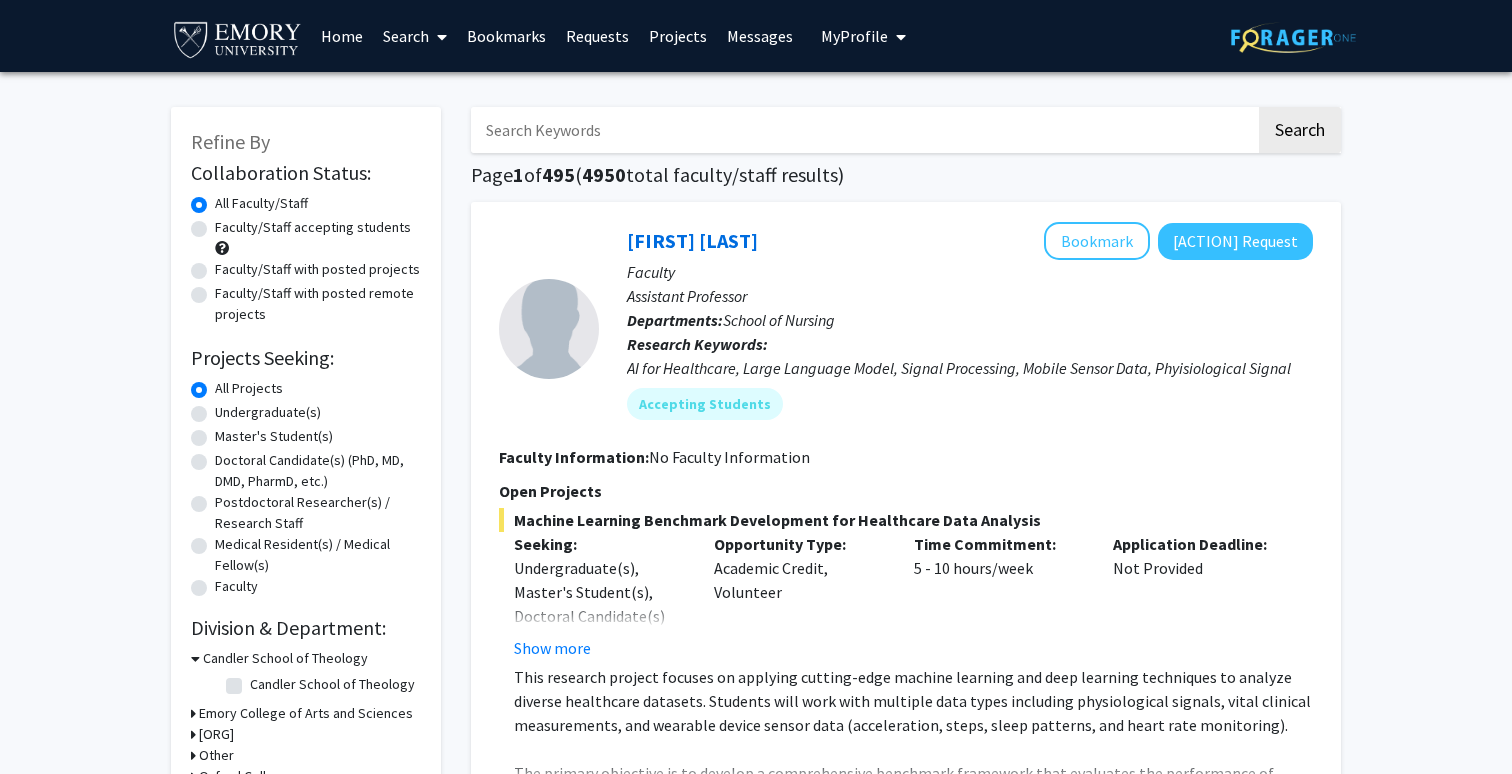 click on "Undergraduate(s)" 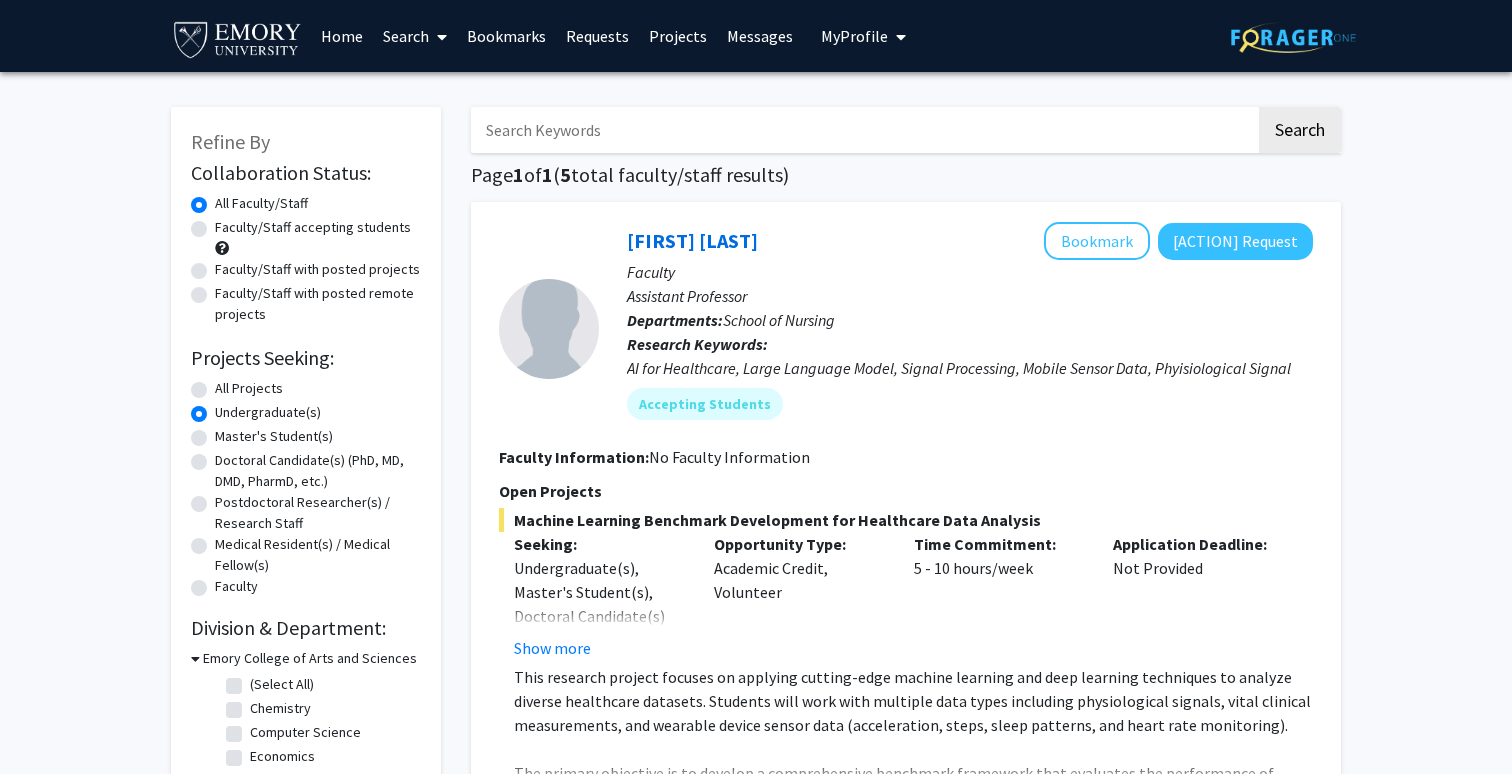 click on "Faculty/Staff with posted projects" 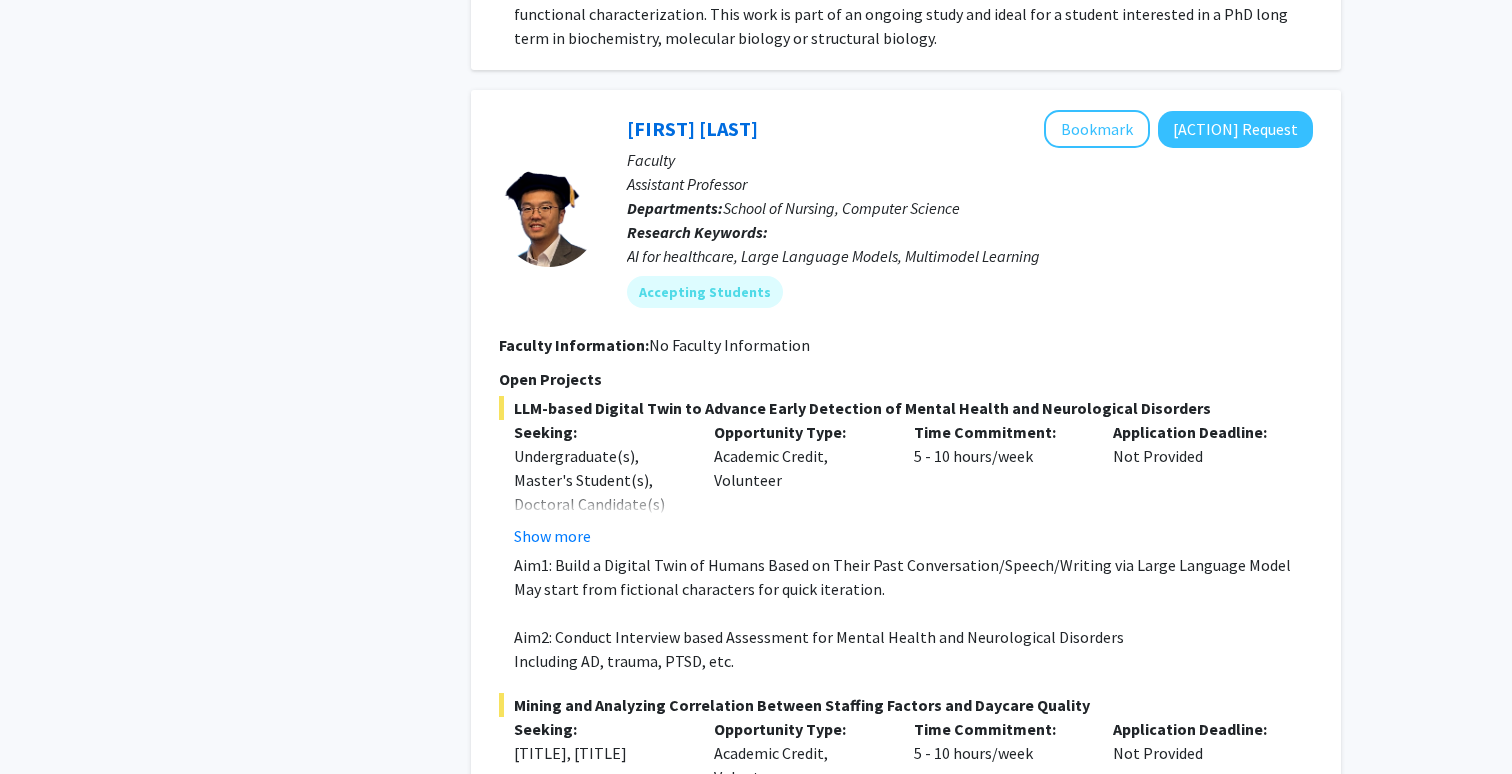 scroll, scrollTop: 3850, scrollLeft: 0, axis: vertical 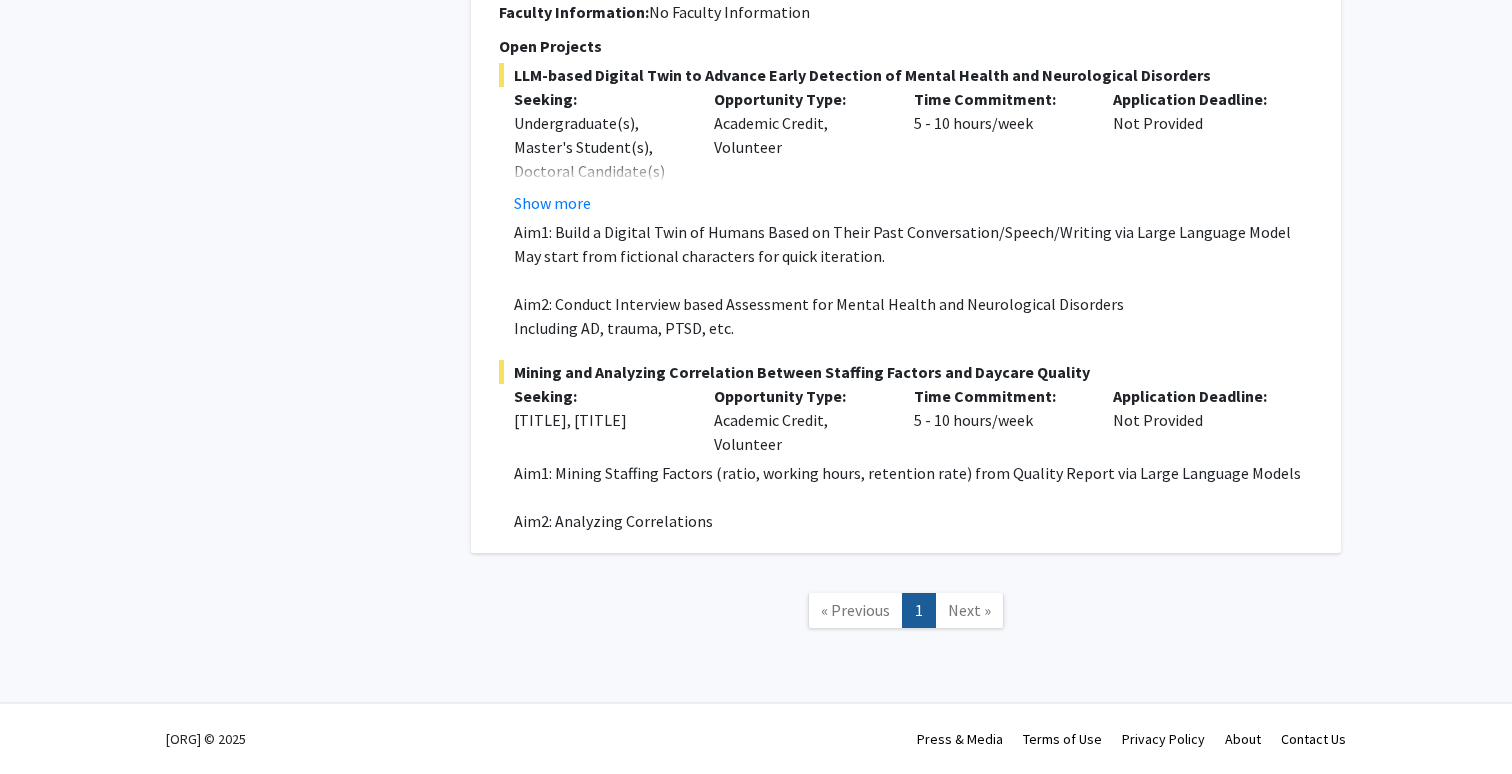 click on "Next »" 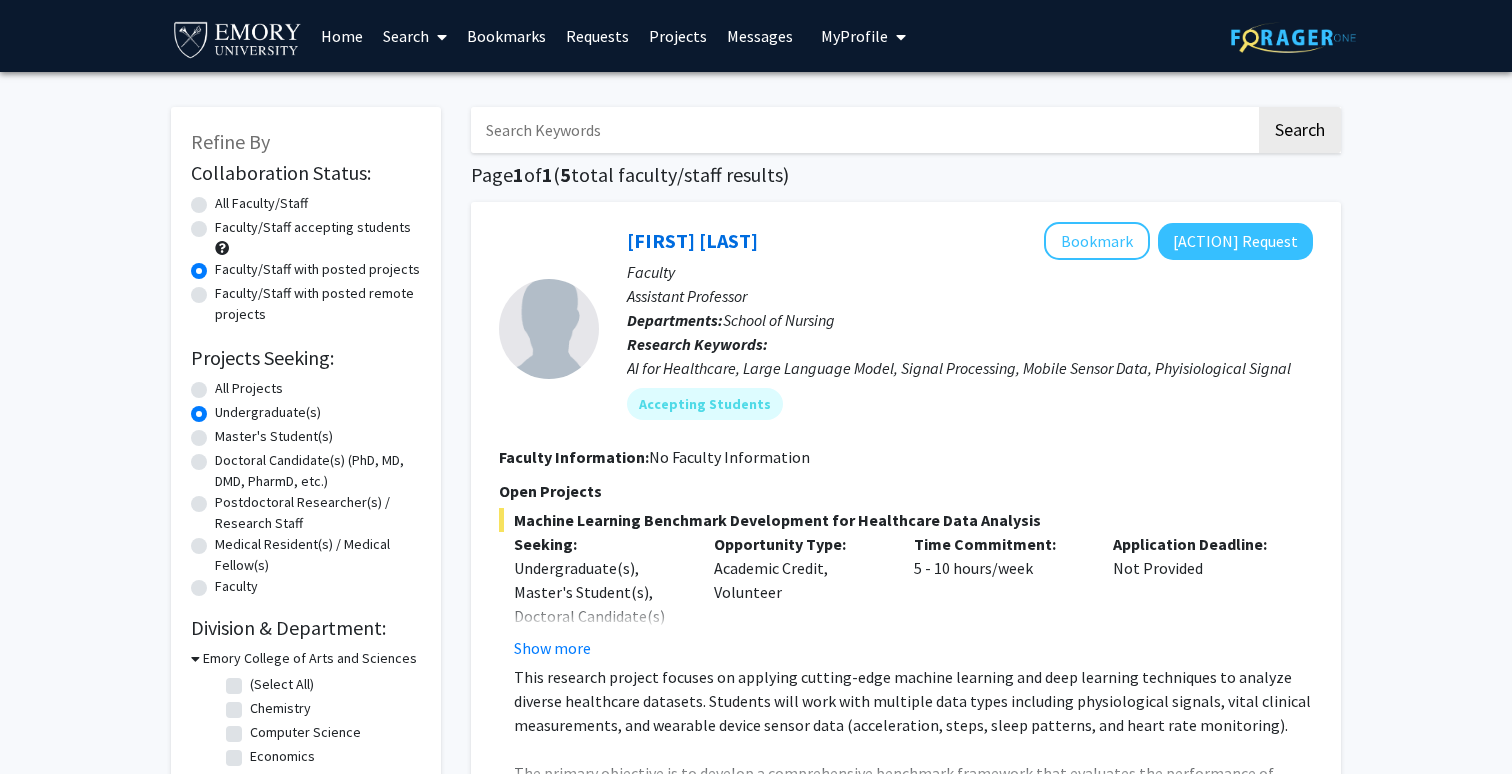 scroll, scrollTop: 0, scrollLeft: 0, axis: both 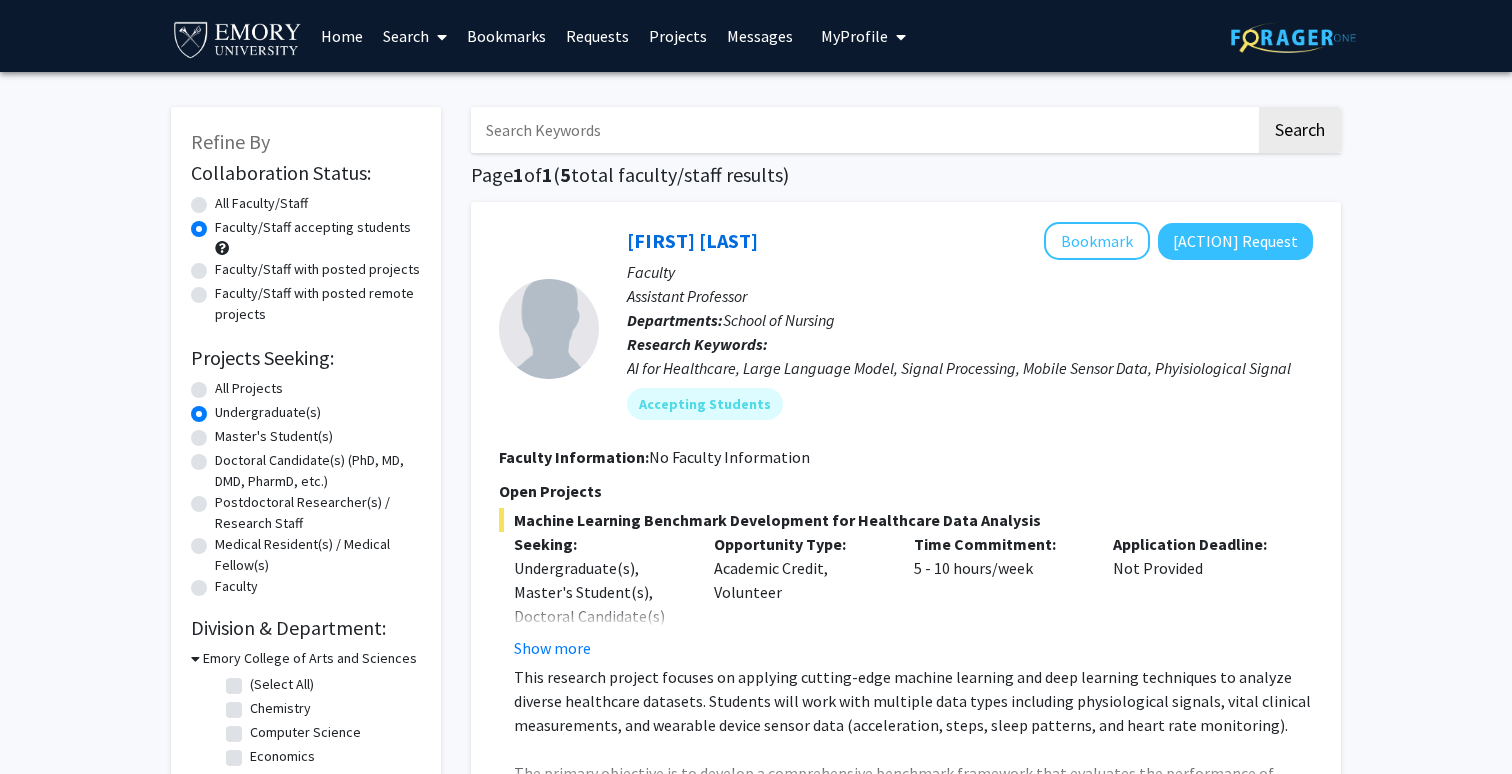 click on "All Projects" 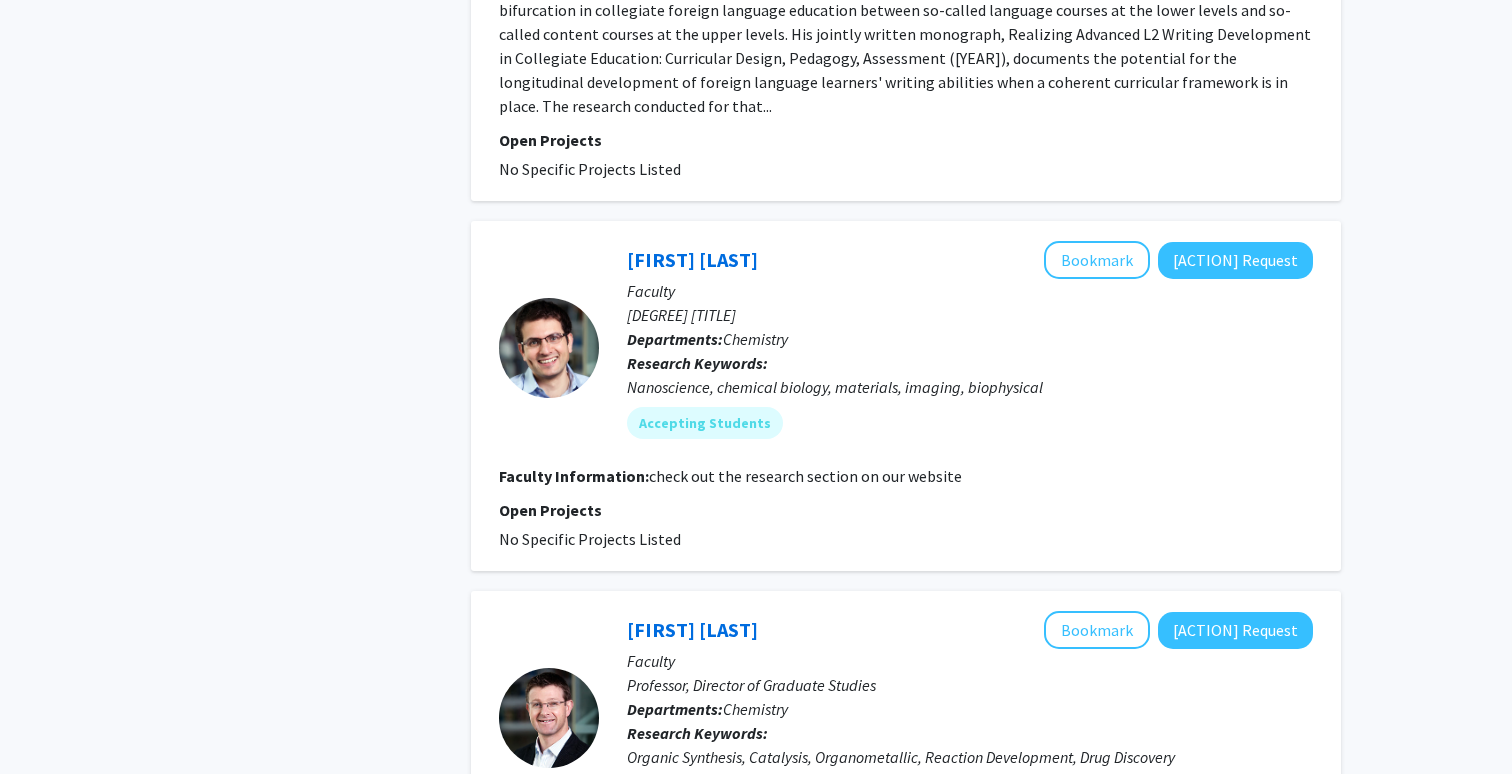 scroll, scrollTop: 6004, scrollLeft: 0, axis: vertical 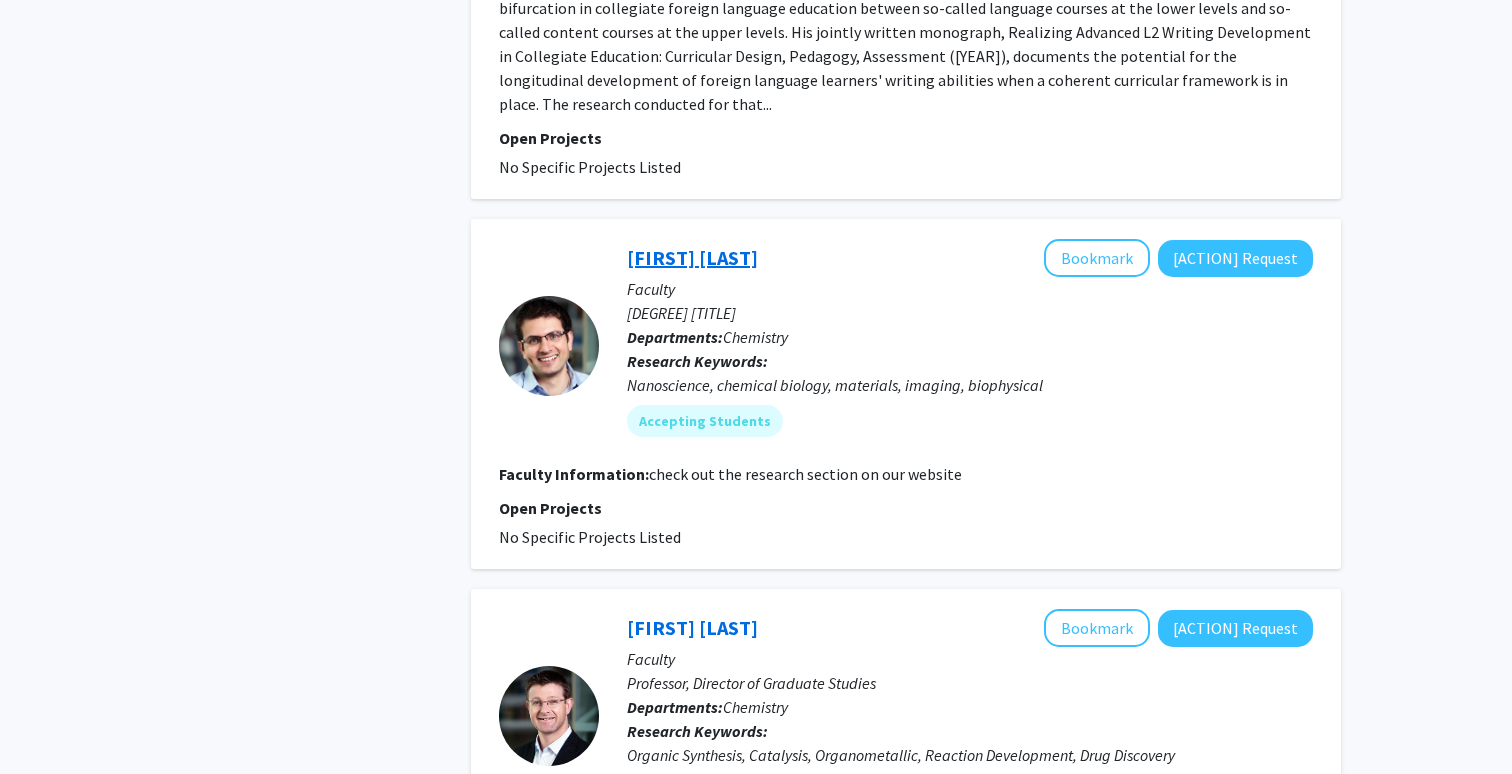 click on "[FIRST] [LAST]" 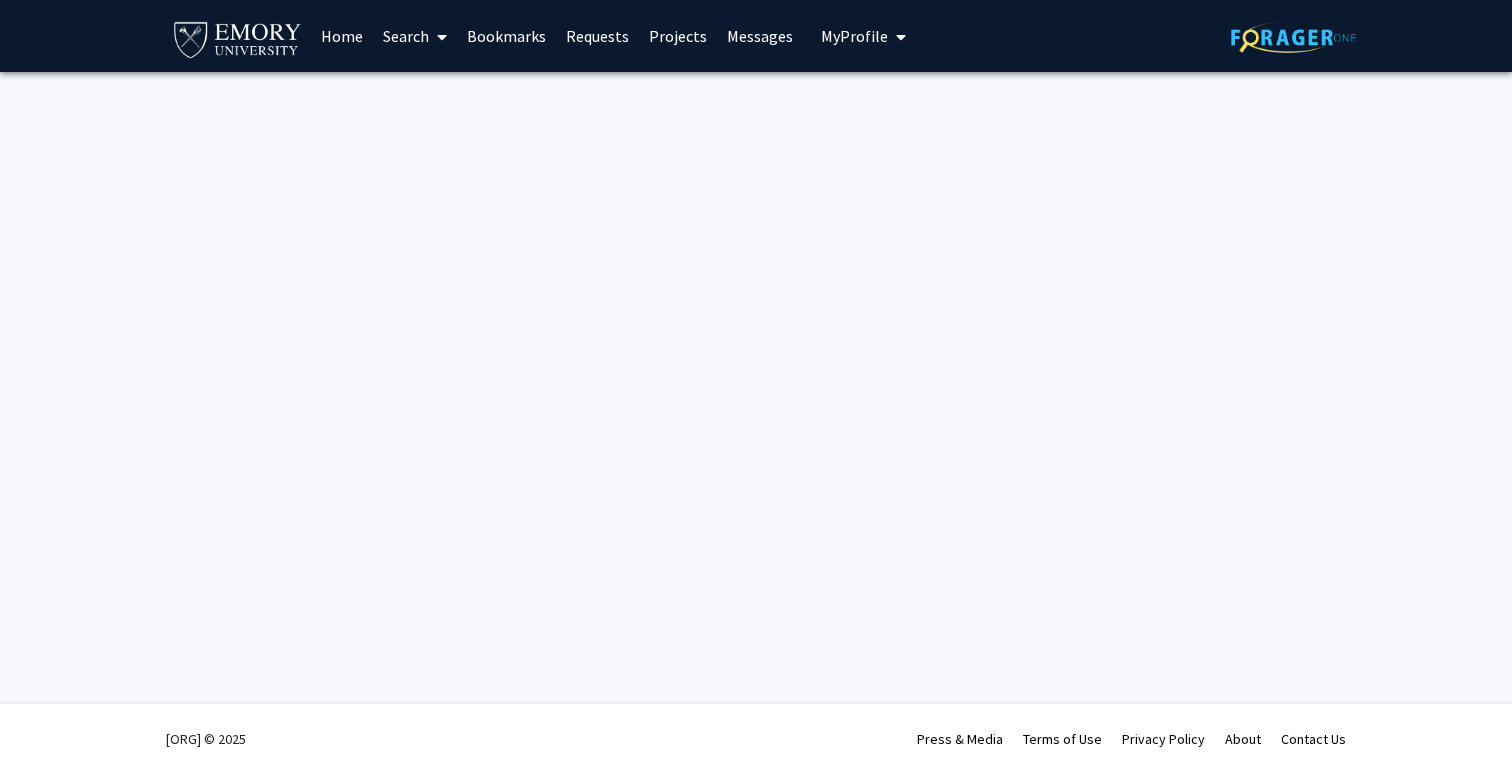 scroll, scrollTop: 0, scrollLeft: 0, axis: both 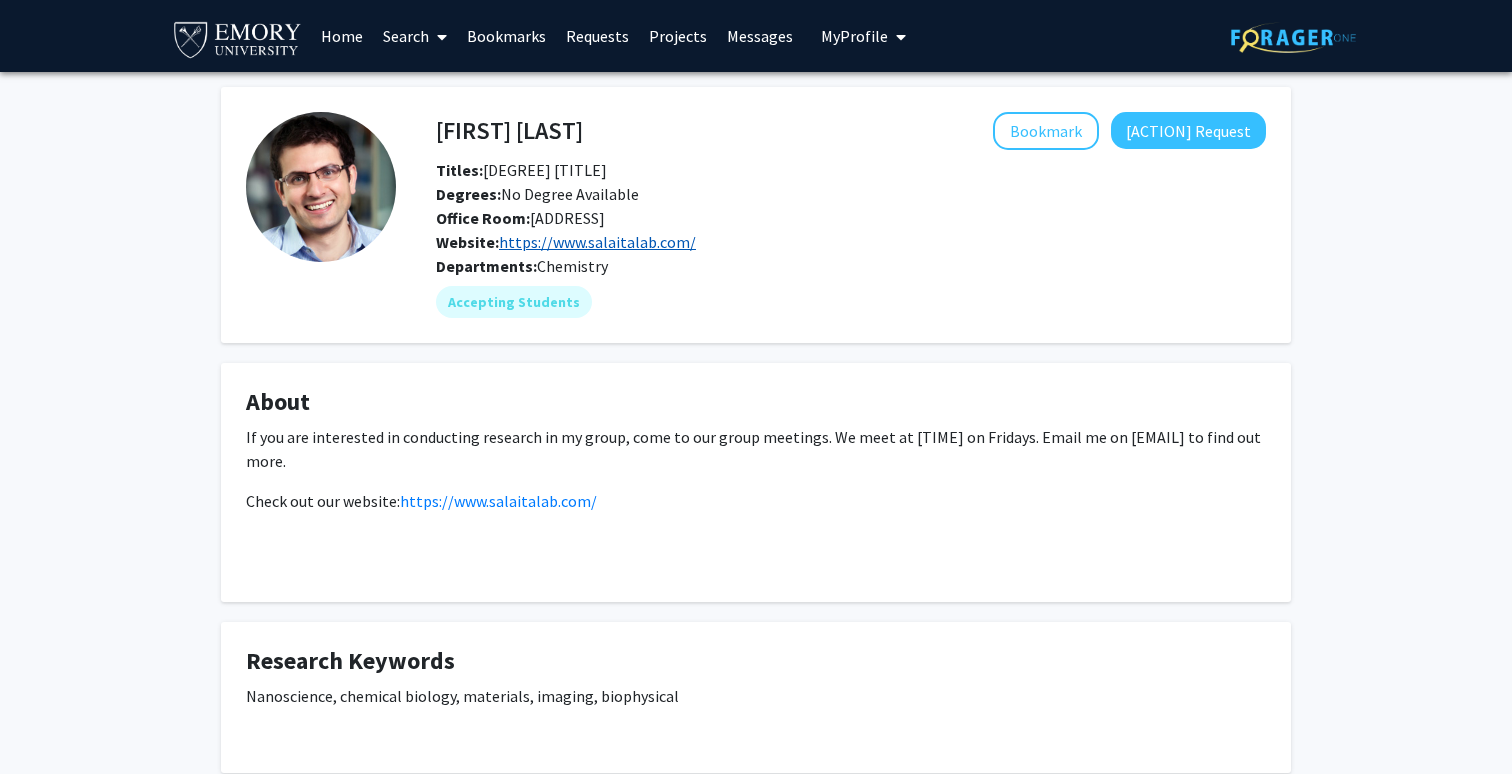 click on "https://www.salaitalab.com/" 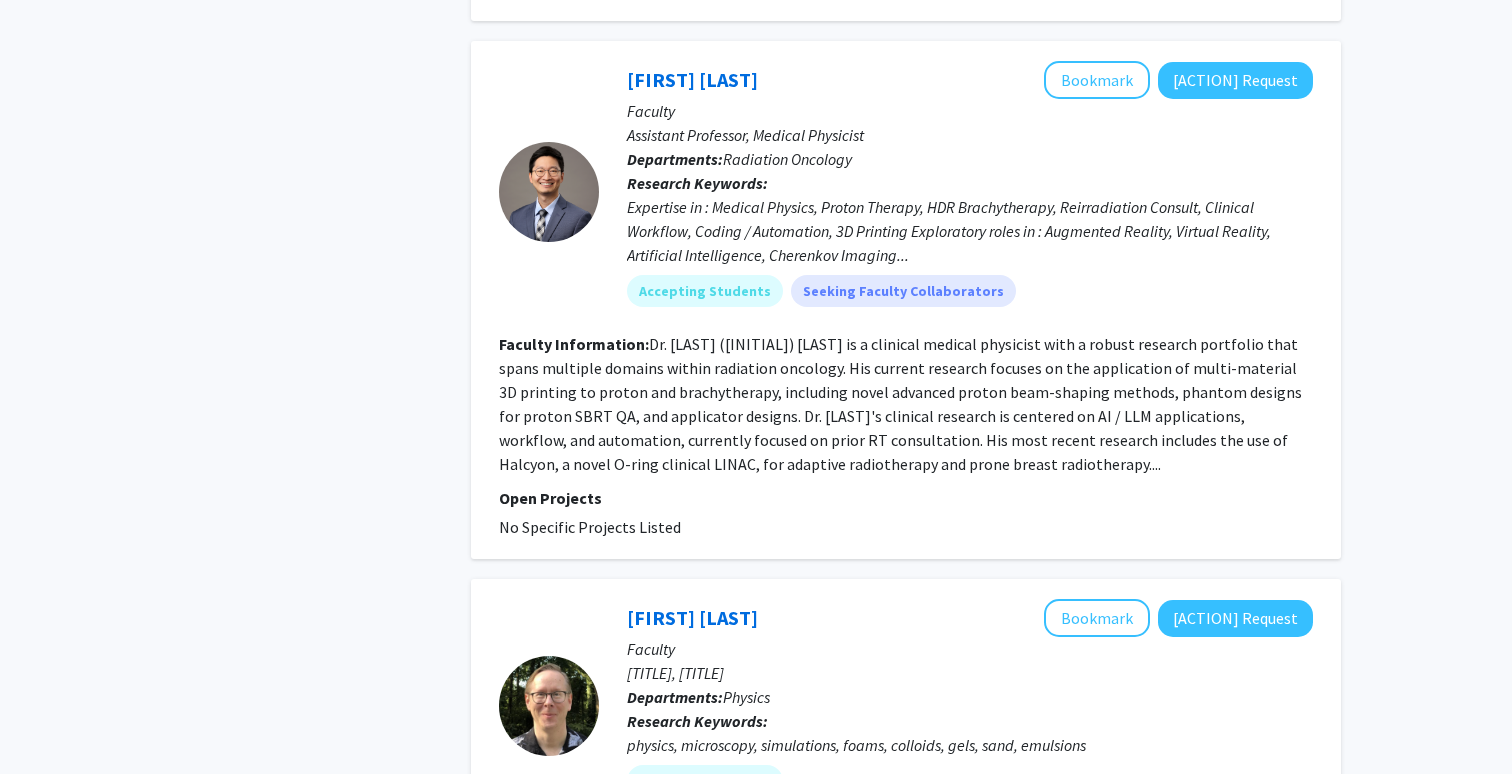 scroll, scrollTop: 4732, scrollLeft: 0, axis: vertical 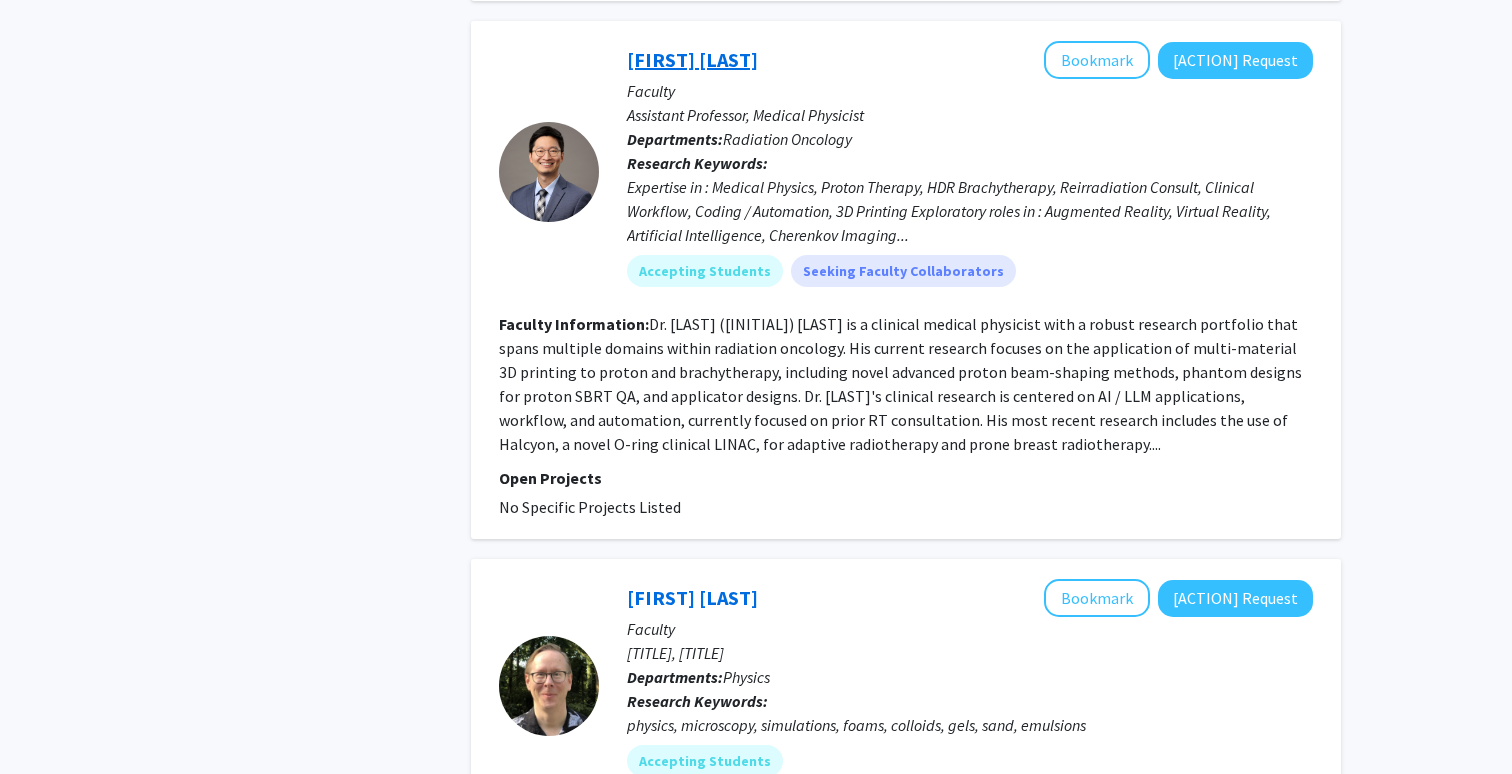 click on "[FIRST] [LAST]" 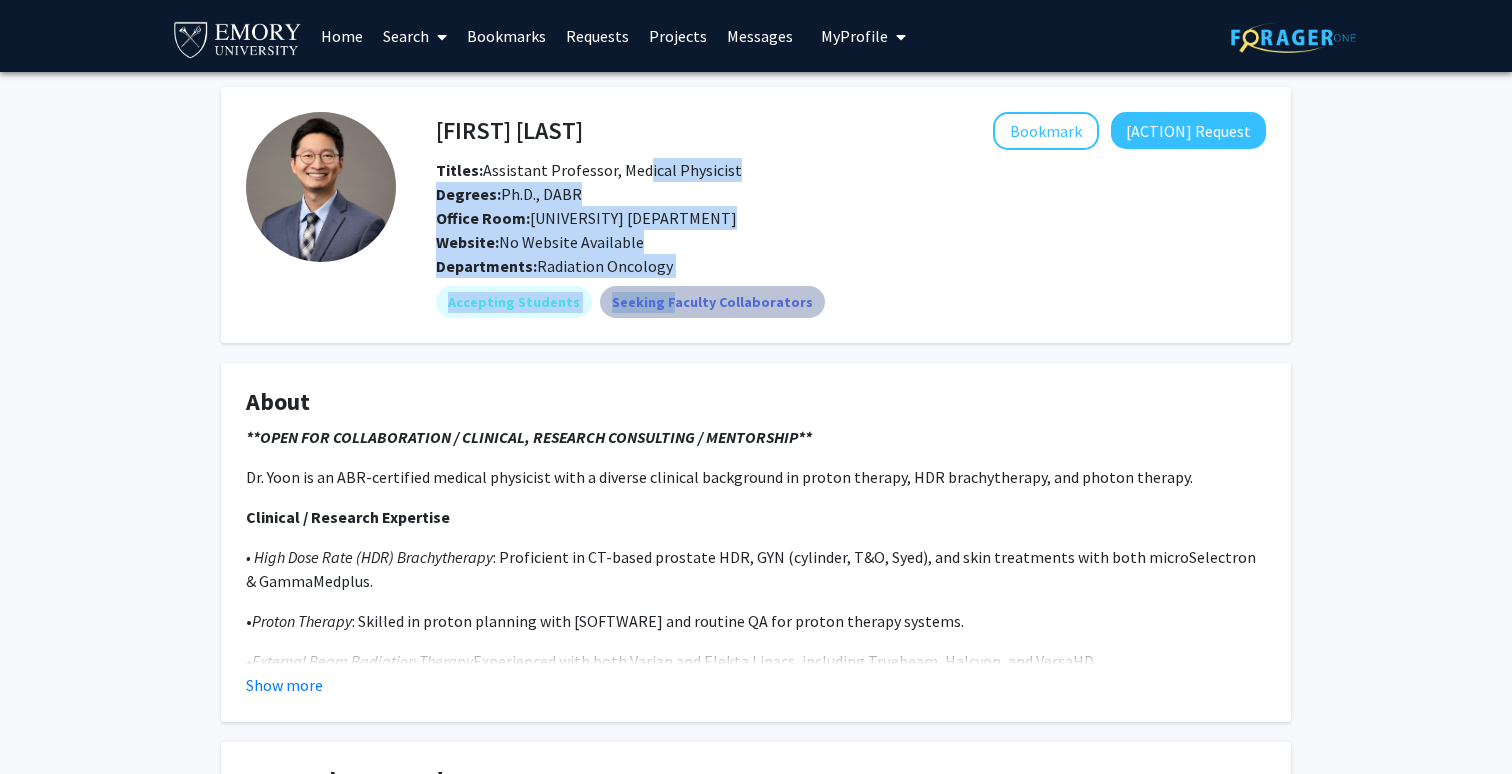 drag, startPoint x: 649, startPoint y: 307, endPoint x: 632, endPoint y: 165, distance: 143.01399 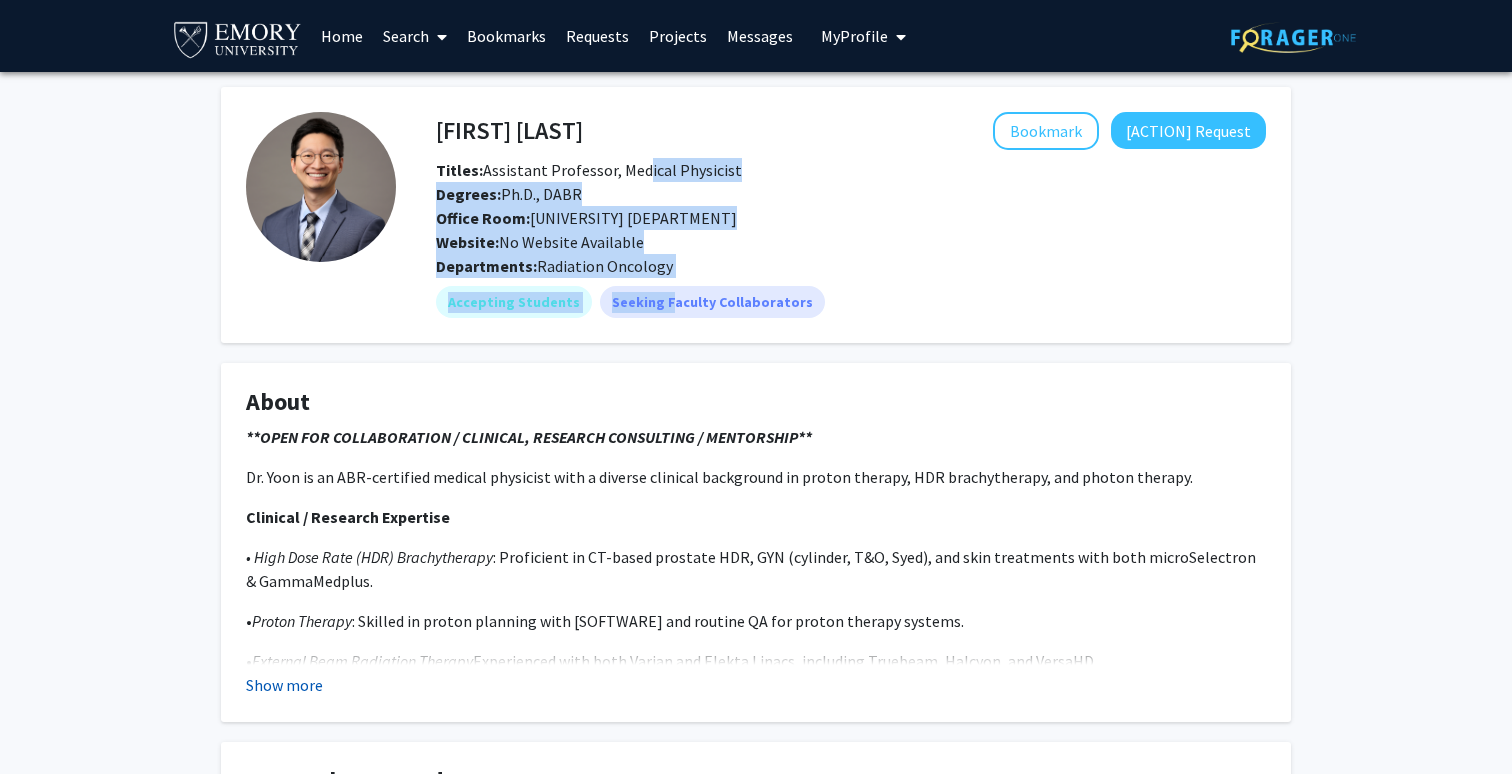 click on "Show more" 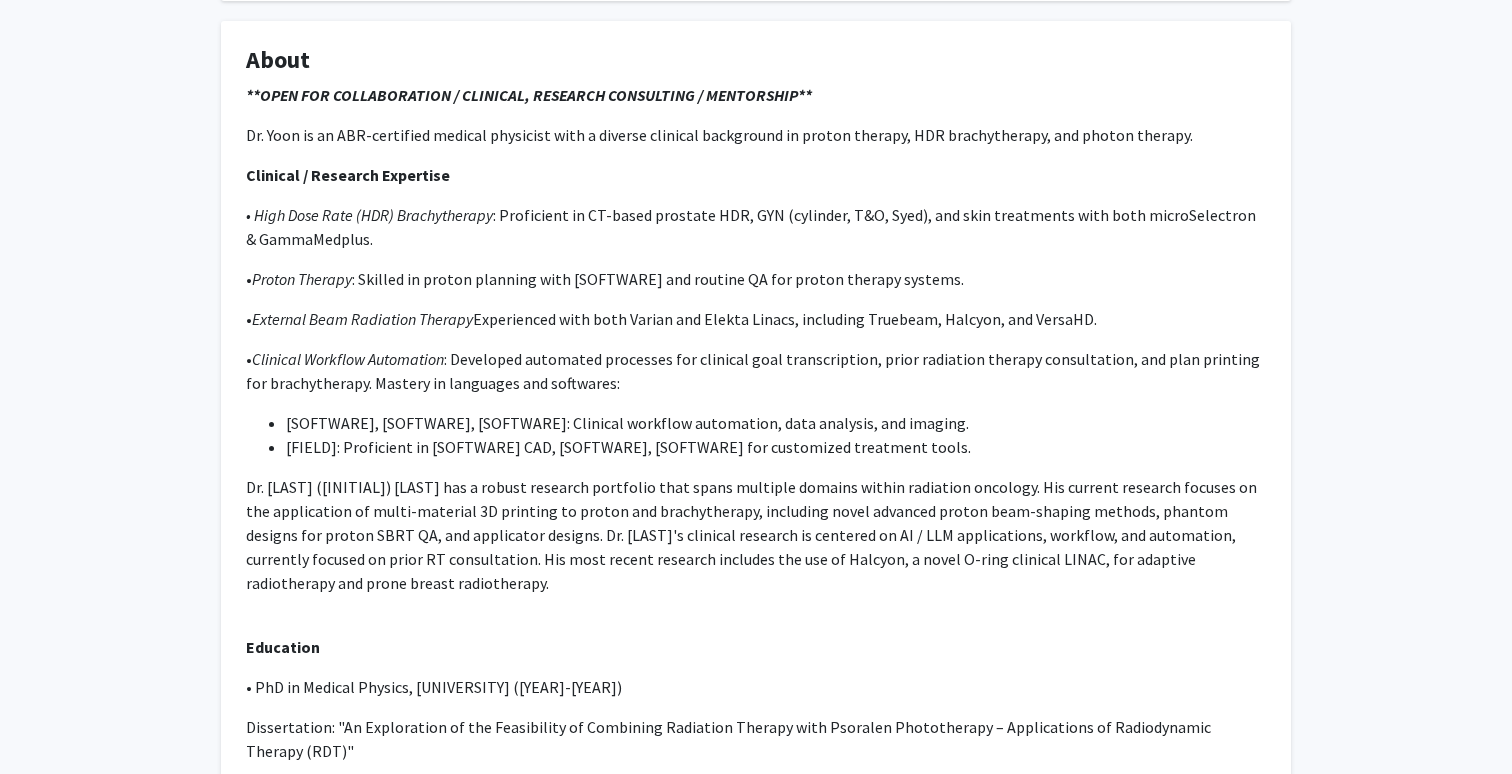 scroll, scrollTop: 342, scrollLeft: 0, axis: vertical 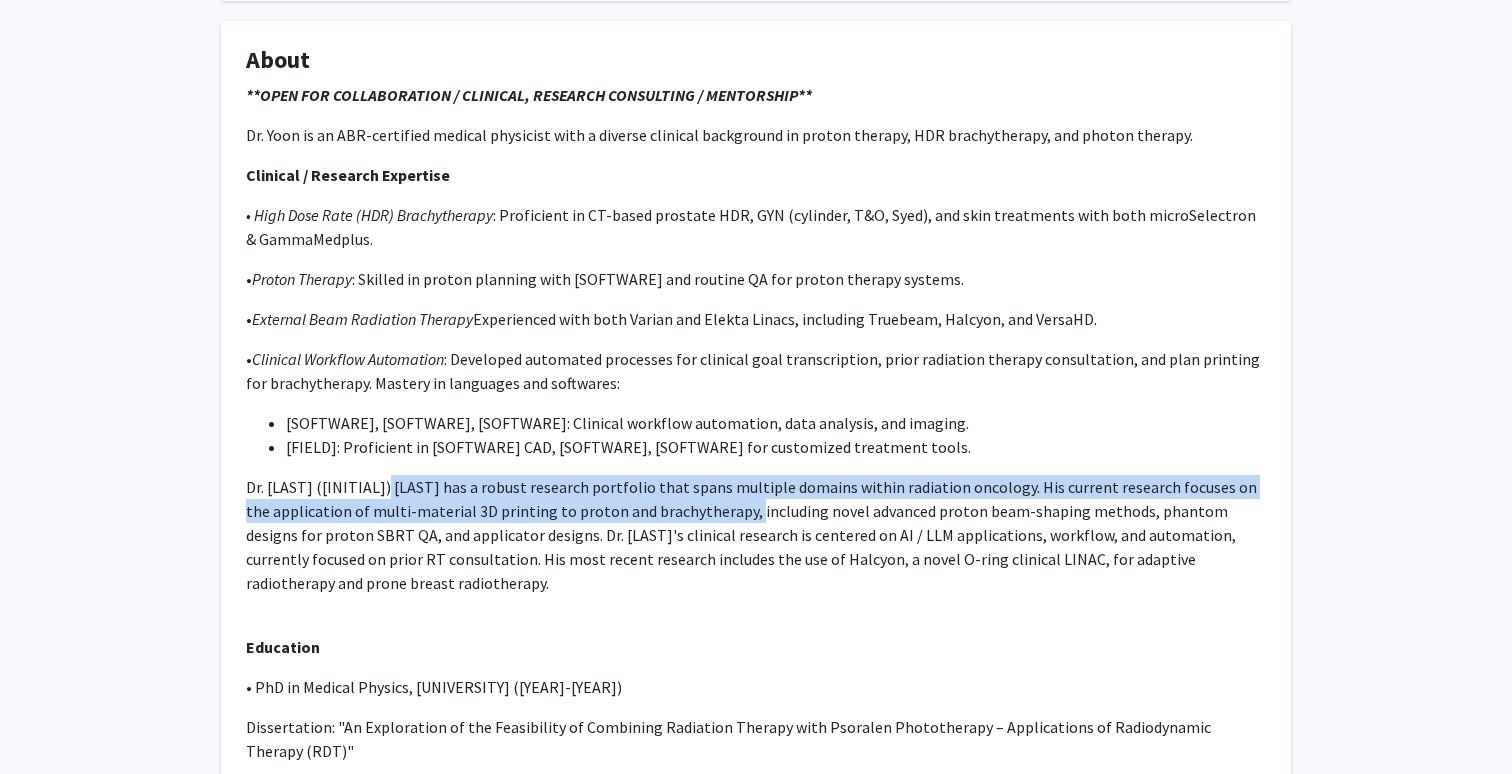 drag, startPoint x: 392, startPoint y: 490, endPoint x: 752, endPoint y: 513, distance: 360.73398 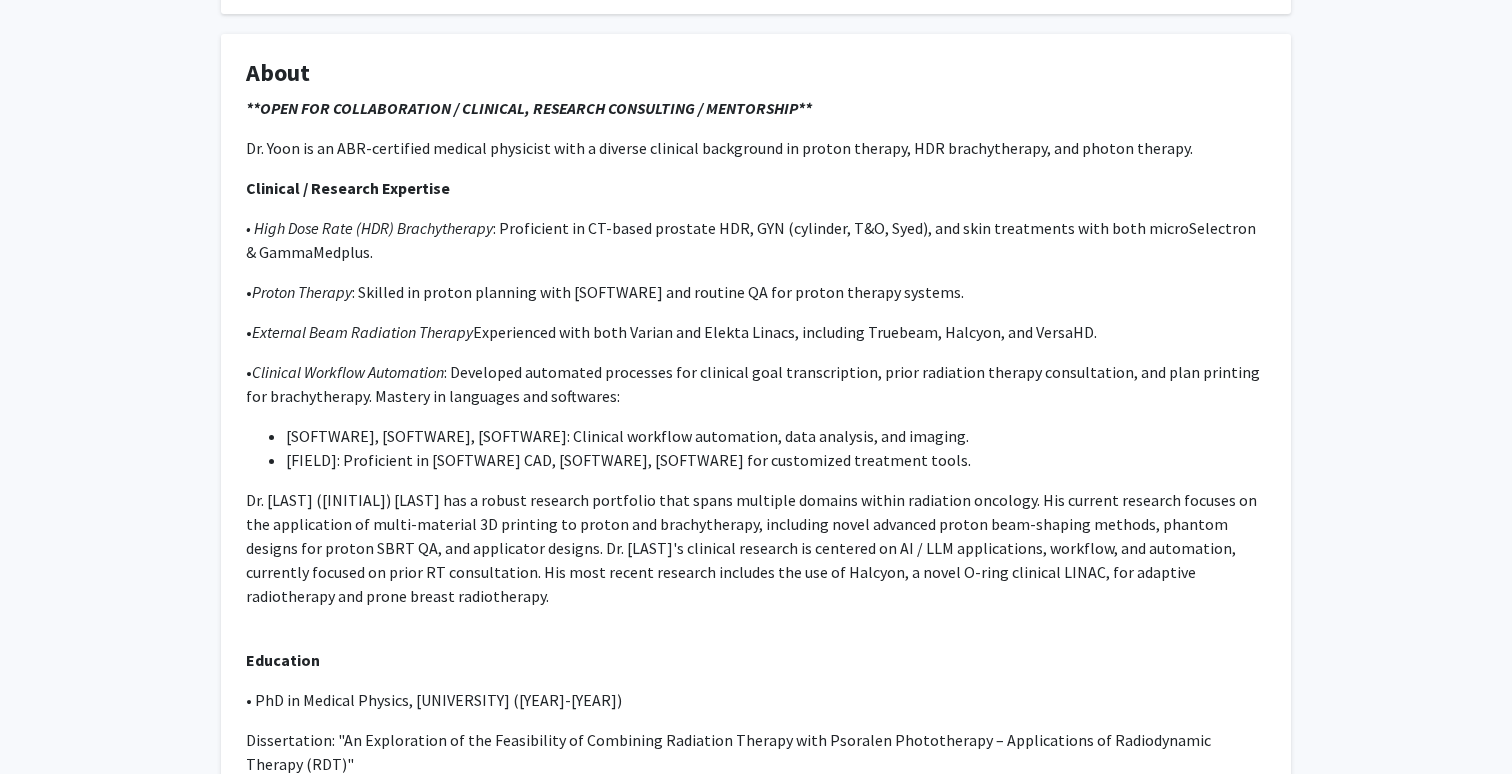 scroll, scrollTop: 312, scrollLeft: 0, axis: vertical 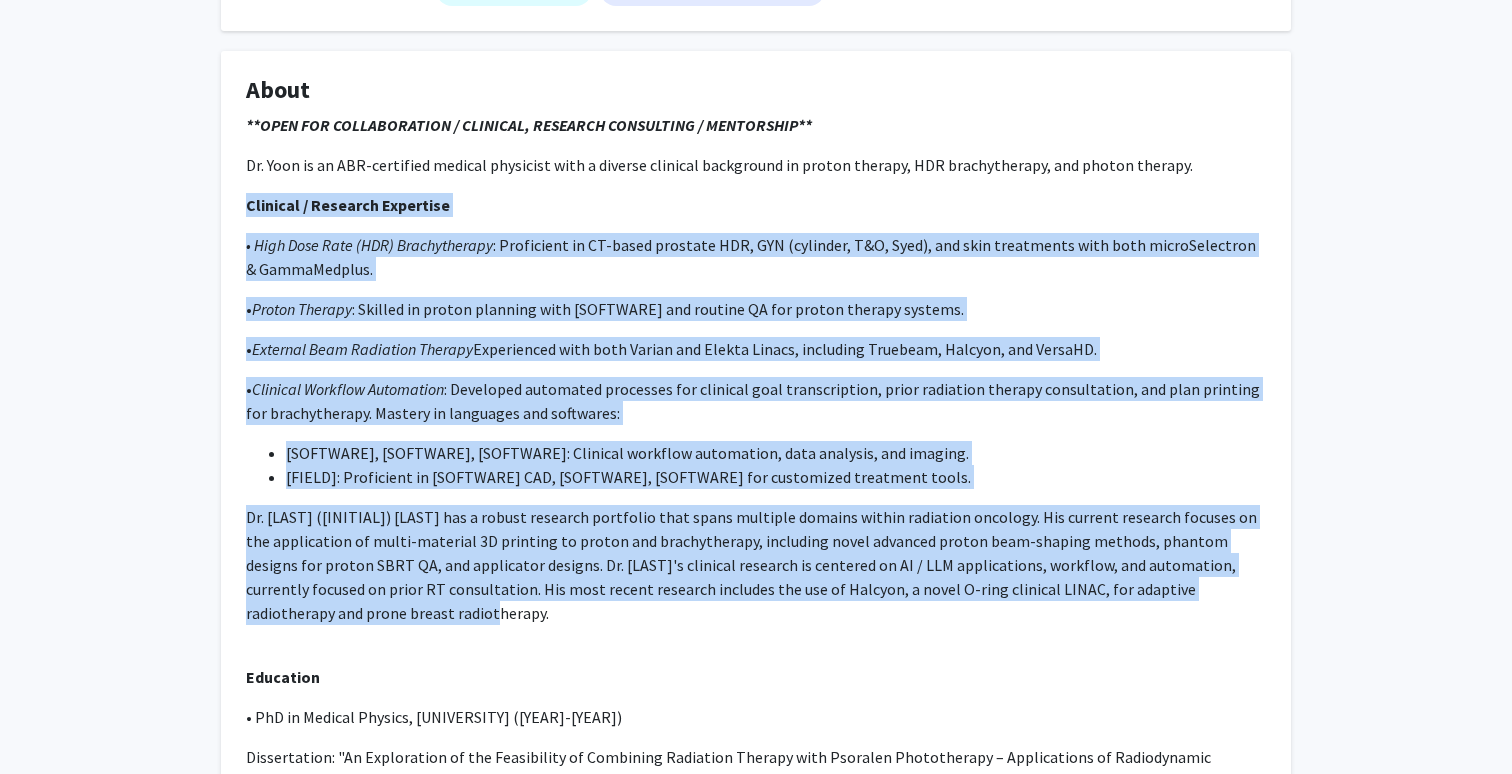 drag, startPoint x: 407, startPoint y: 616, endPoint x: 222, endPoint y: 192, distance: 462.60242 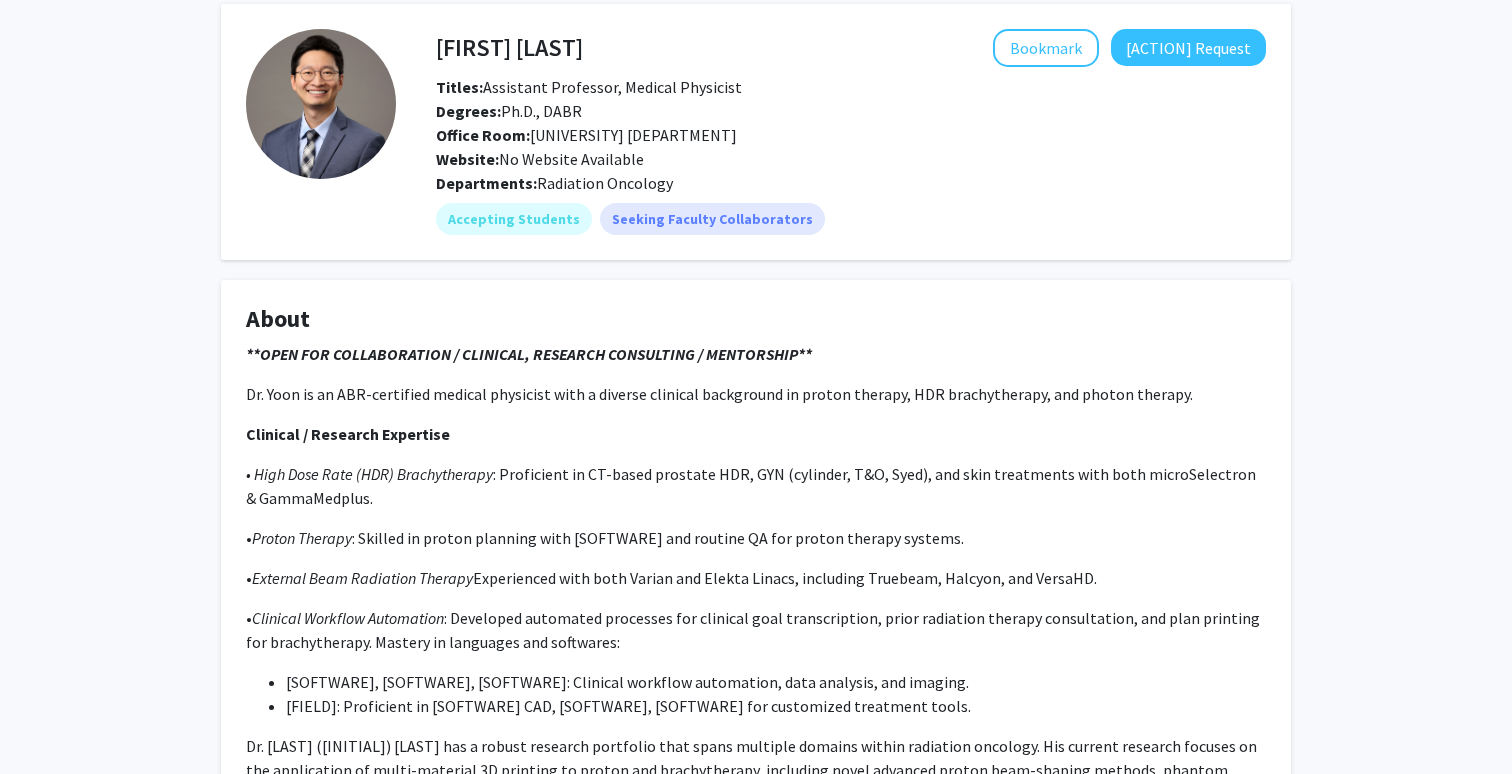 scroll, scrollTop: 65, scrollLeft: 0, axis: vertical 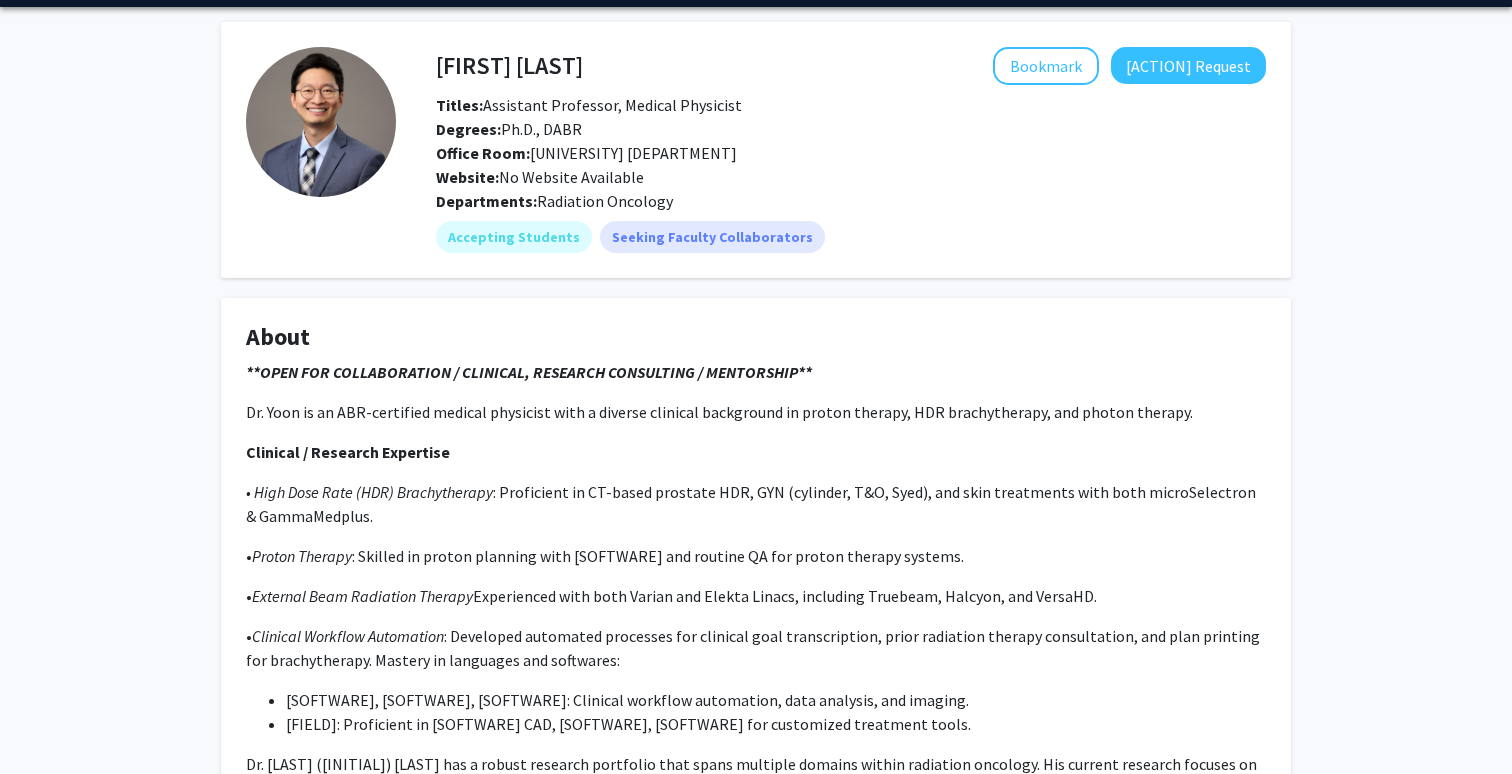 click on "**OPEN FOR COLLABORATION / CLINICAL, RESEARCH CONSULTING / MENTORSHIP**" 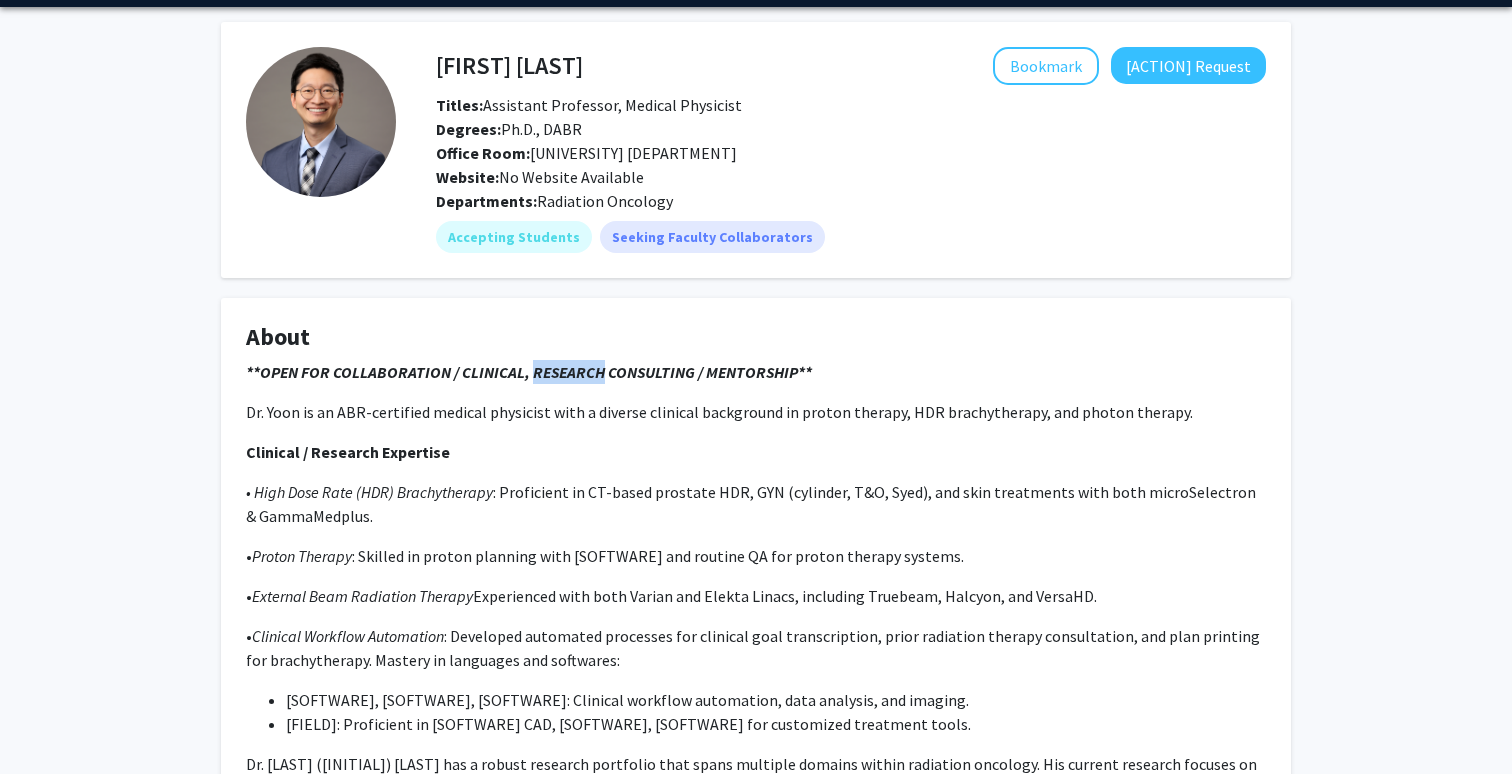 click on "**OPEN FOR COLLABORATION / CLINICAL, RESEARCH CONSULTING / MENTORSHIP**" 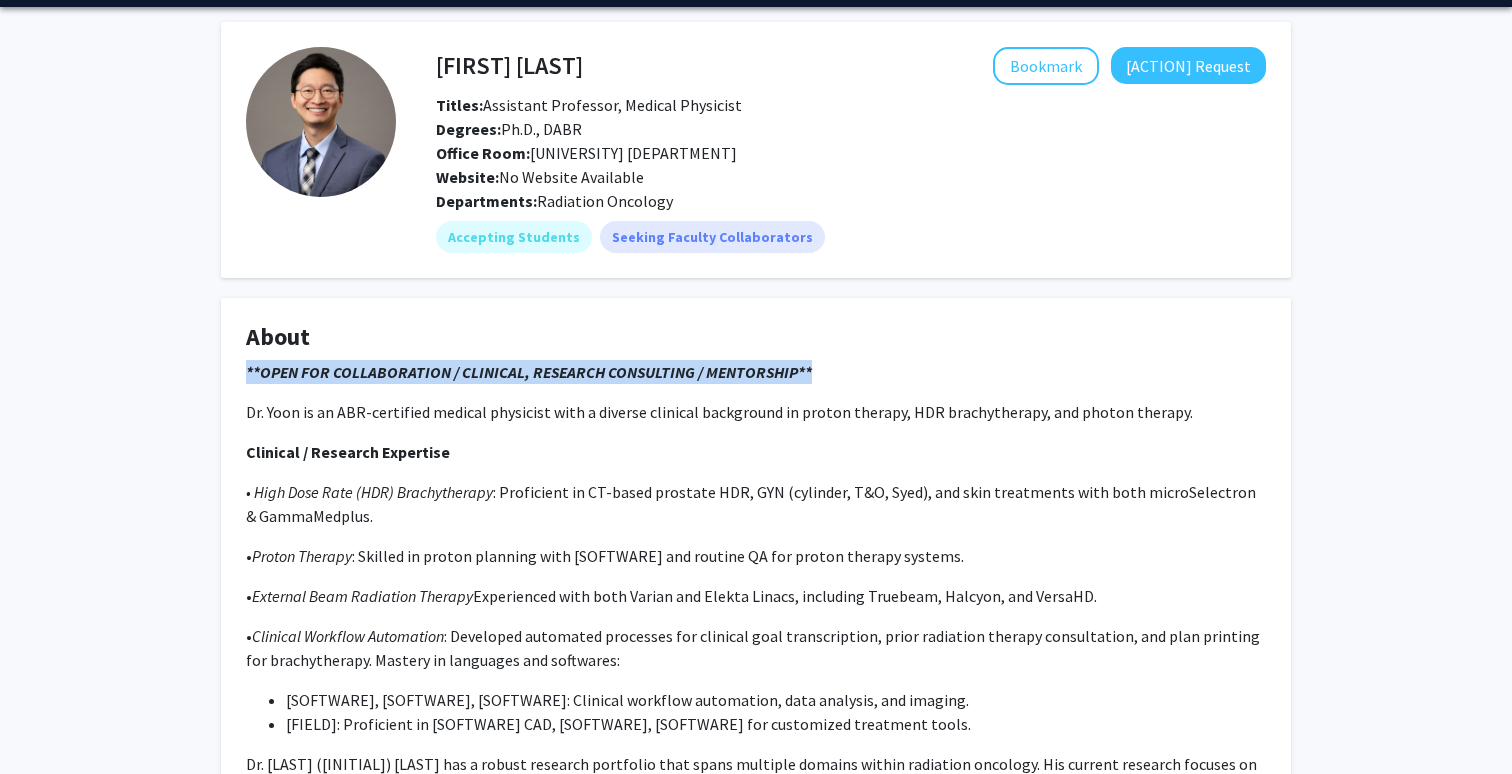 click on "**OPEN FOR COLLABORATION / CLINICAL, RESEARCH CONSULTING / MENTORSHIP**" 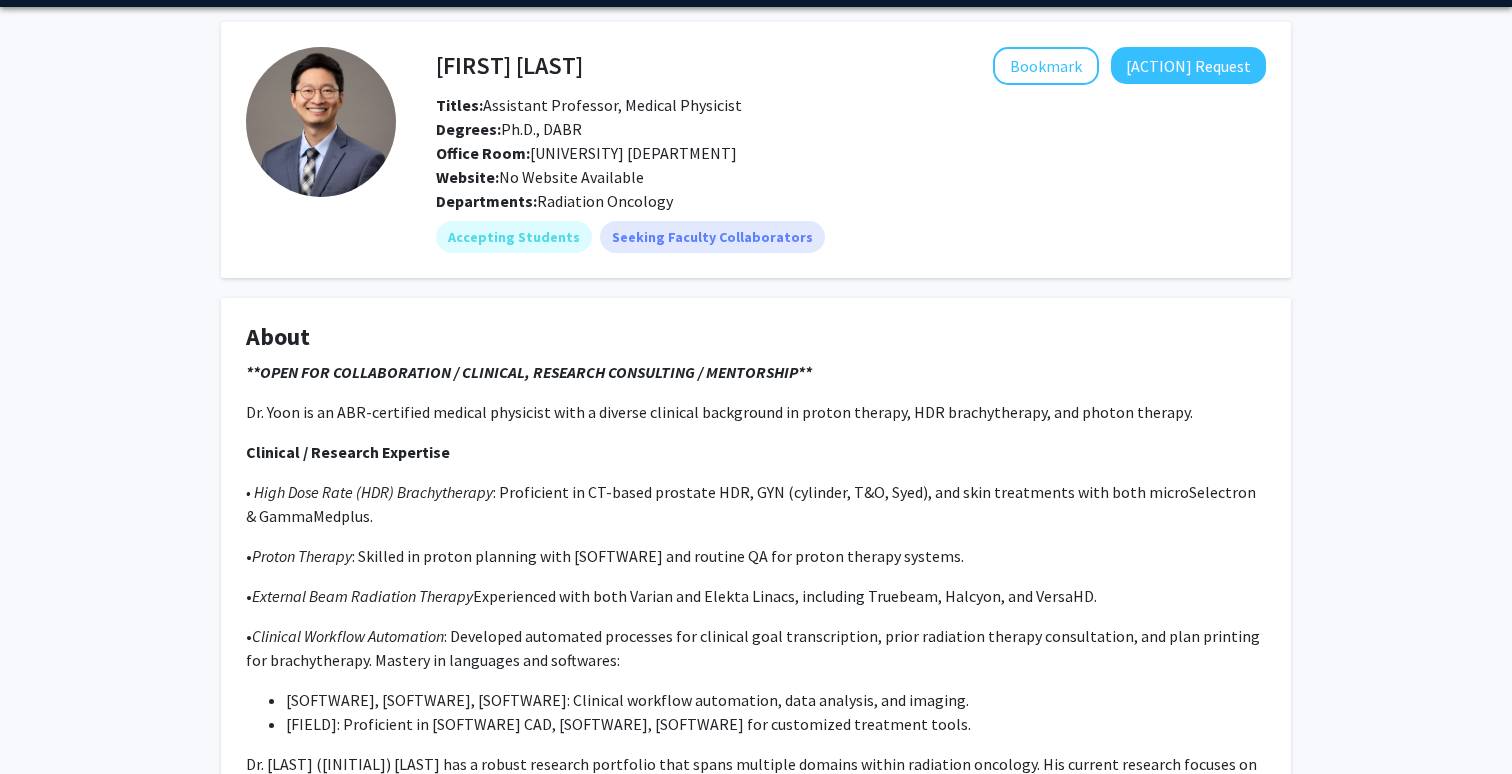 click on "**OPEN FOR COLLABORATION / CLINICAL, RESEARCH CONSULTING / MENTORSHIP** Dr. [LAST] is an ABR-certified medical physicist with a diverse clinical background in proton therapy, HDR brachytherapy, and photon therapy. C linical / Research Expertise •	High Dose Rate (HDR) Brachytherapy : Proficient in CT-based prostate HDR, GYN (cylinder, T&O, Syed), and skin treatments with both microSelectron & GammaMedplus. •	 Proton Therapy : Skilled in proton planning with RayStation and routine QA for proton therapy systems. •	 External Beam Radiation Therapy : Experienced with both Varian and Elekta Linacs, including Truebeam, Halcyon, and VersaHD. •	 Clinical Workflow Automation : Developed automated processes for clinical goal transcription, prior radiation therapy consultation, and plan printing for brachytherapy. Mastery in languages and softwares: Python, C#, VBA, MATLAB: Clinical workflow automation, data analysis, and imaging. Education • PhD in Medical Physics, [UNIVERSITY] ([YEAR]-[YEAR])" 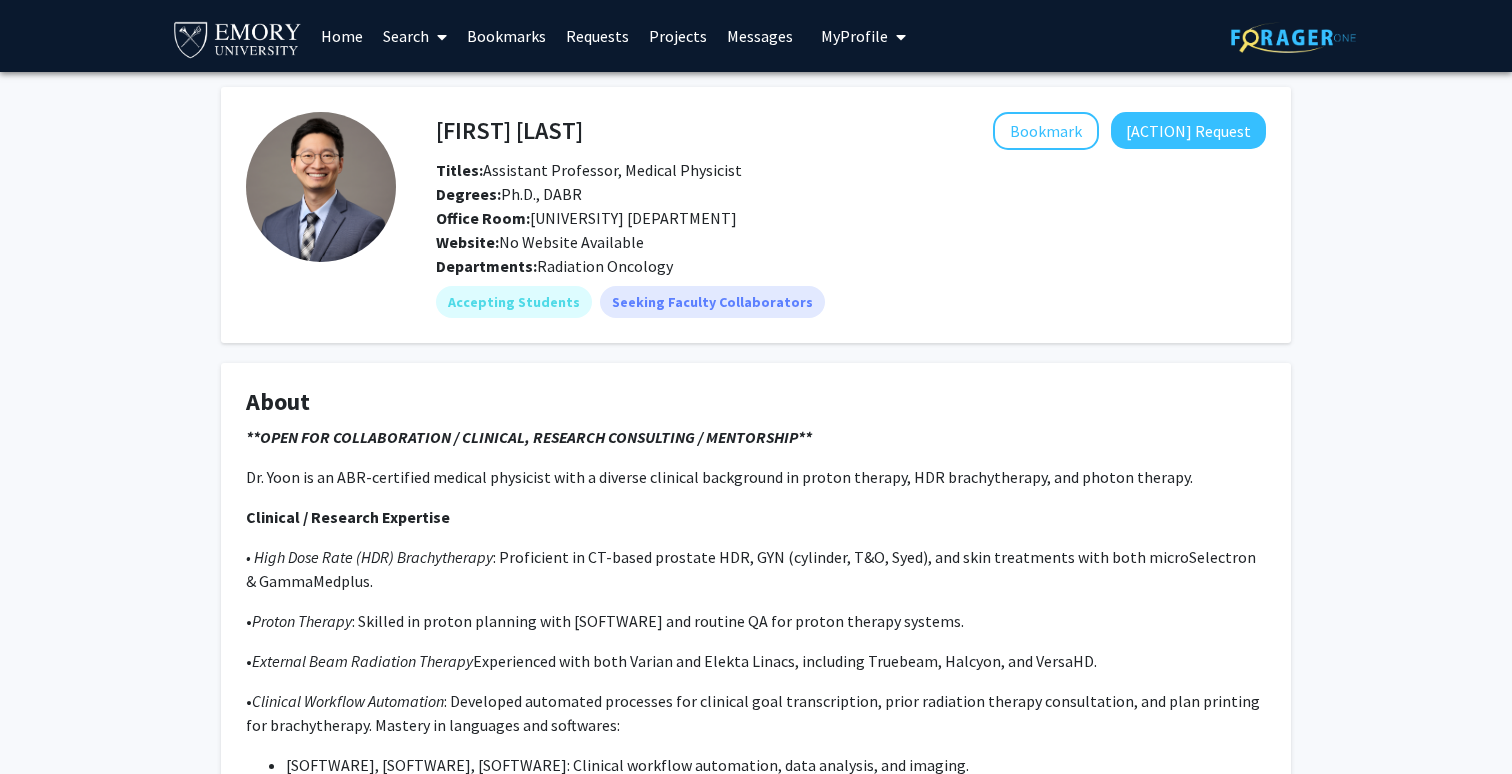 scroll, scrollTop: 0, scrollLeft: 0, axis: both 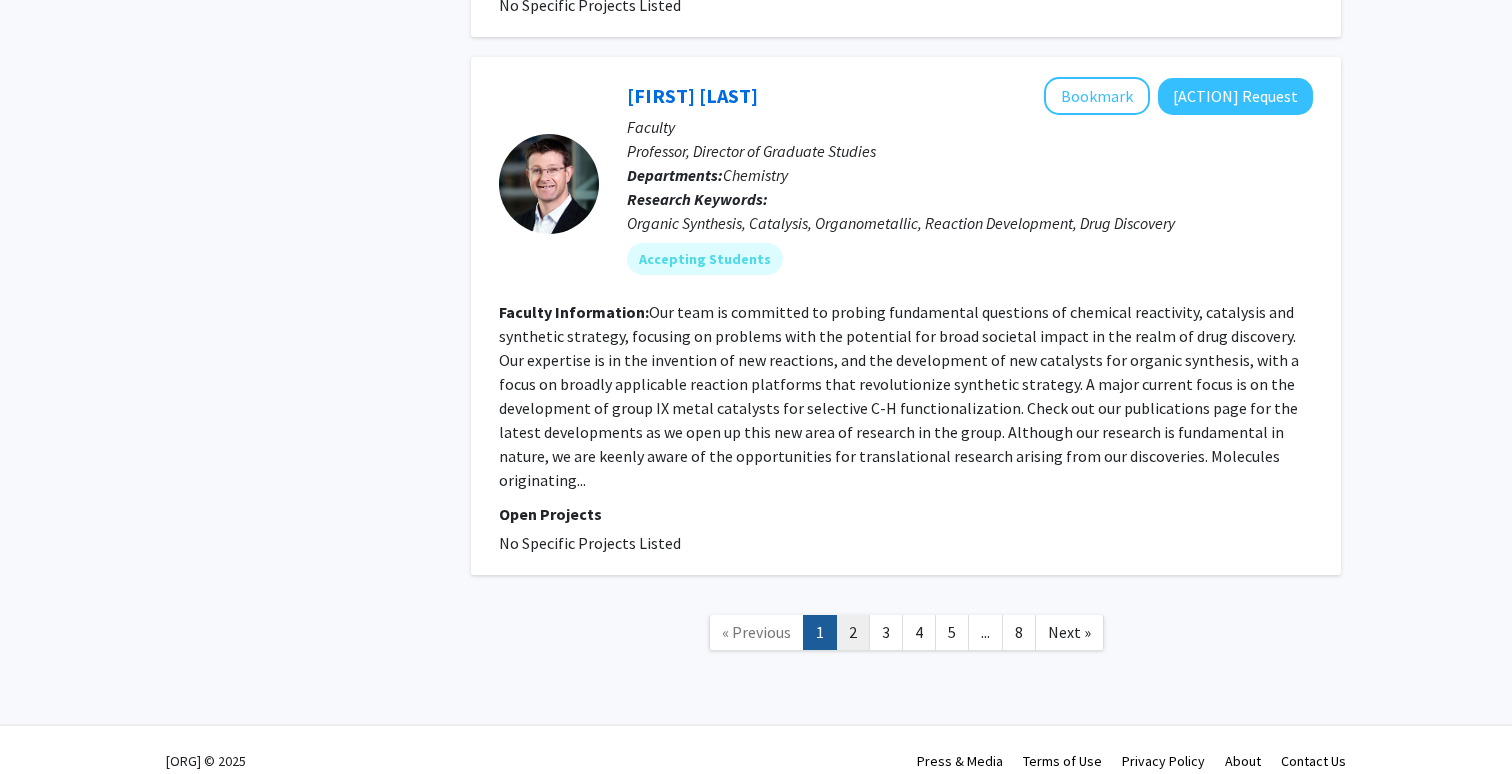 click on "2" 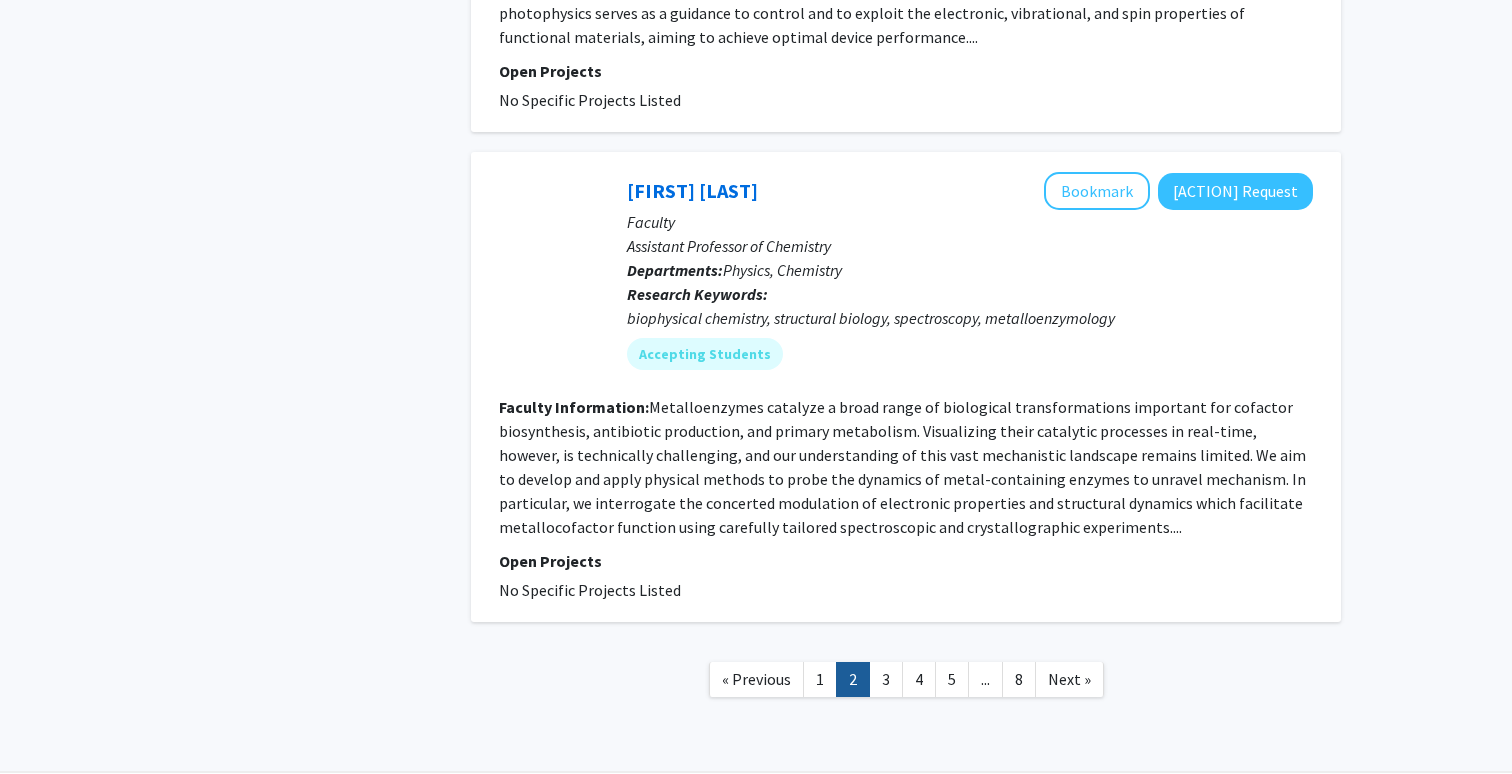 scroll, scrollTop: 4075, scrollLeft: 0, axis: vertical 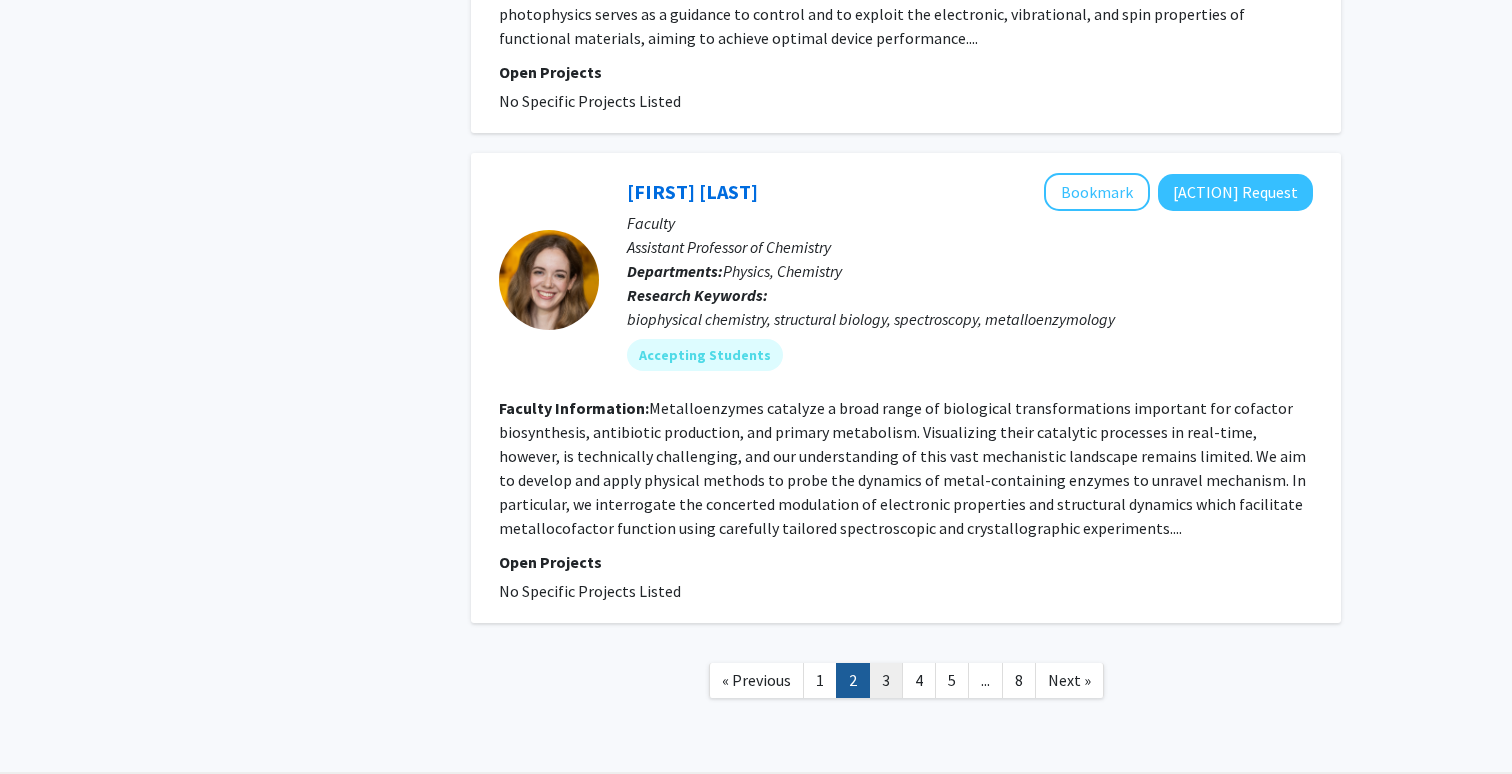 click on "3" 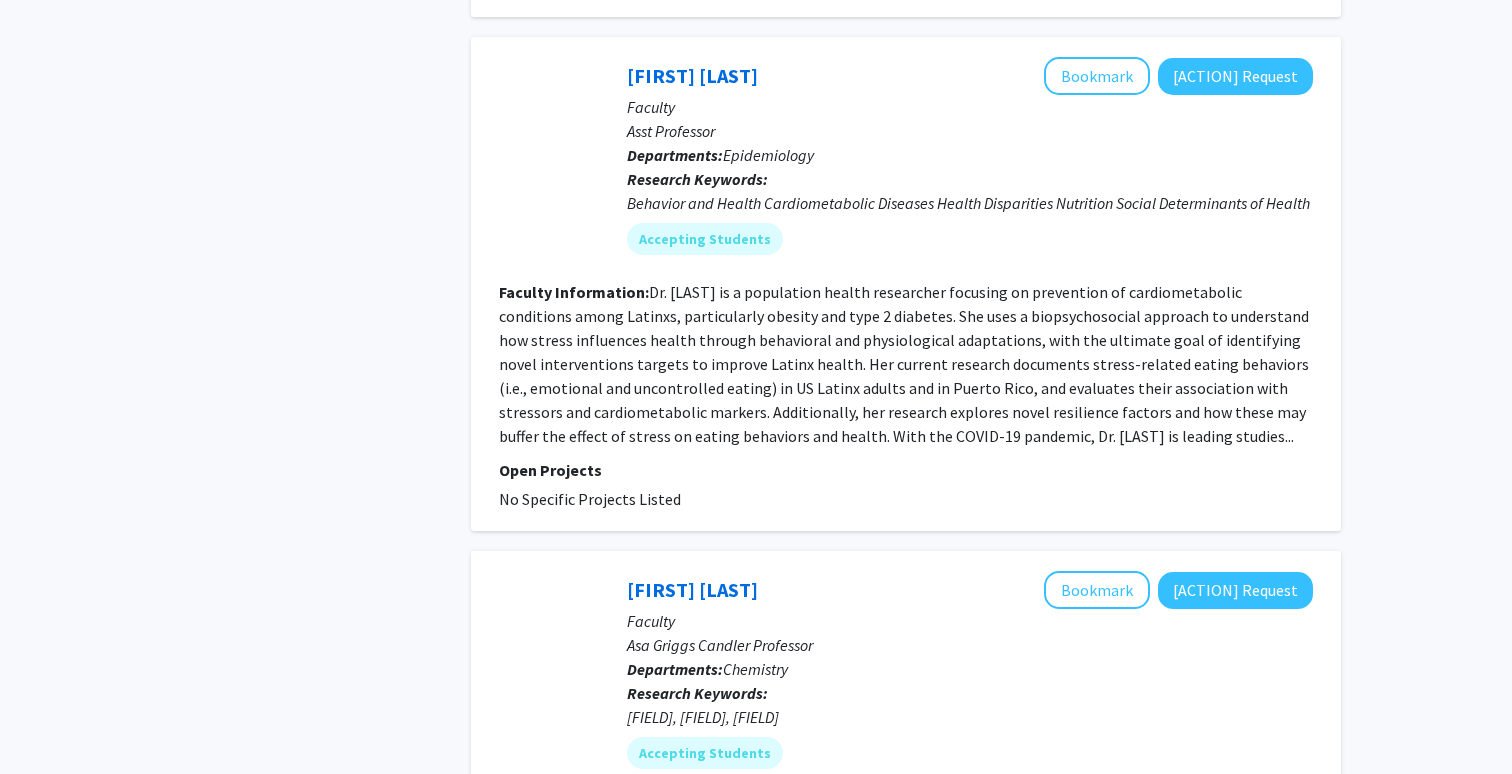scroll, scrollTop: 2699, scrollLeft: 0, axis: vertical 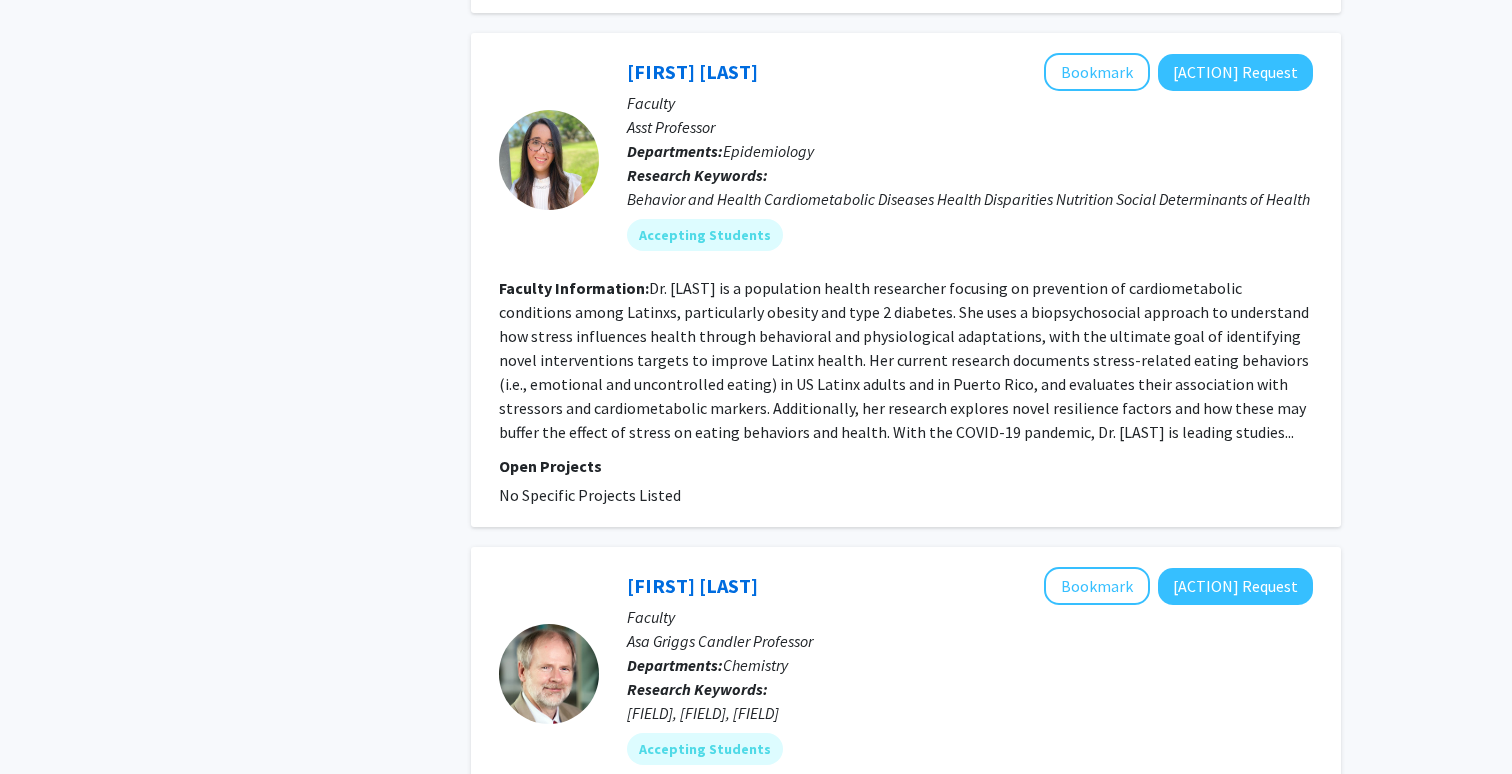 click on "Dr. [LAST] is a population health researcher focusing on prevention of cardiometabolic conditions among Latinxs, particularly obesity and type 2 diabetes. She uses a biopsychosocial approach to understand how stress influences health through behavioral and physiological adaptations, with the ultimate goal of identifying novel interventions targets to improve Latinx health. Her current research documents stress-related eating behaviors (i.e., emotional and uncontrolled eating) in US Latinx adults and in Puerto Rico, and evaluates their association with stressors and cardiometabolic markers. Additionally, her research explores novel resilience factors and how these may buffer the effect of stress on eating behaviors and health. With the COVID-19 pandemic, Dr. [LAST] is leading studies..." 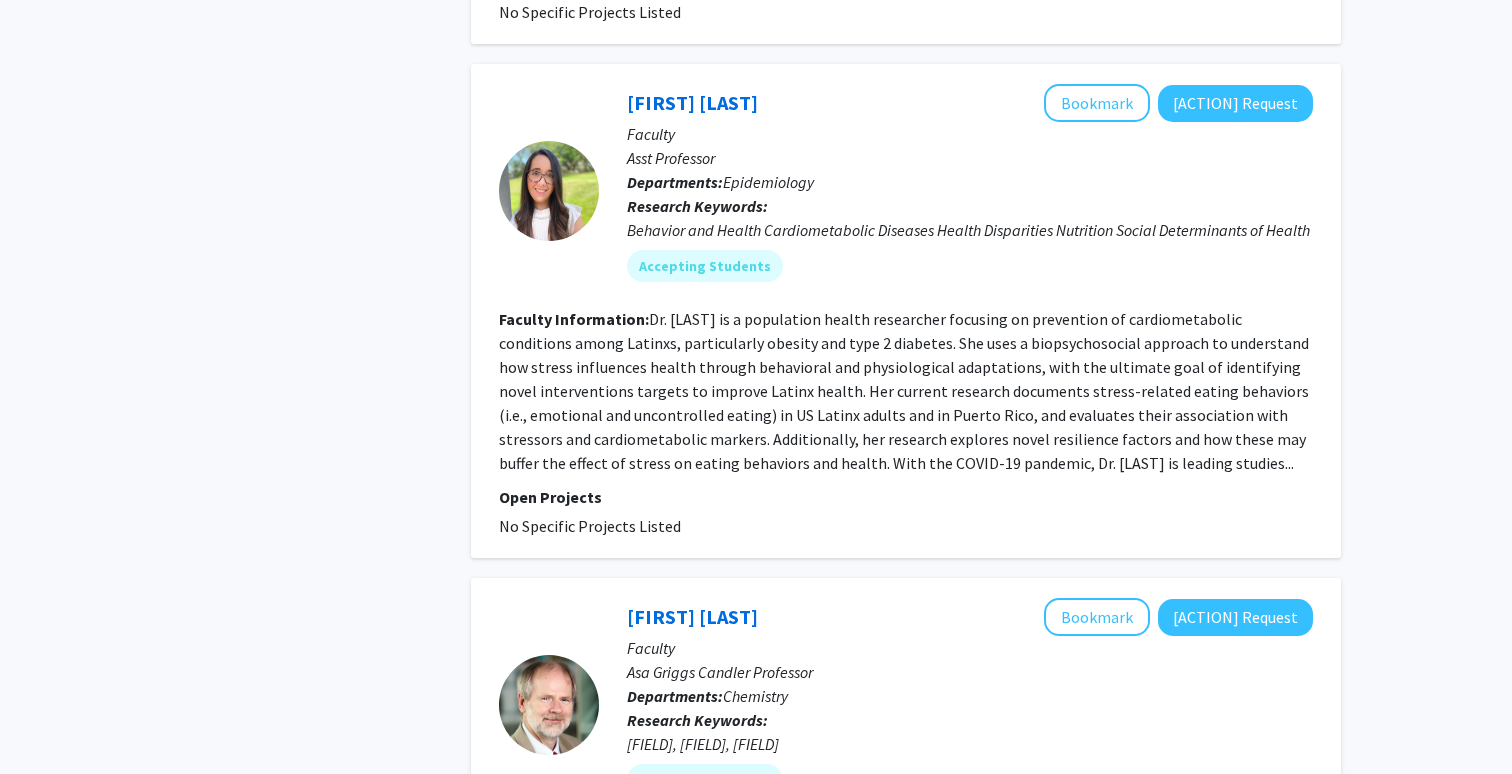 click on "Asst Professor" 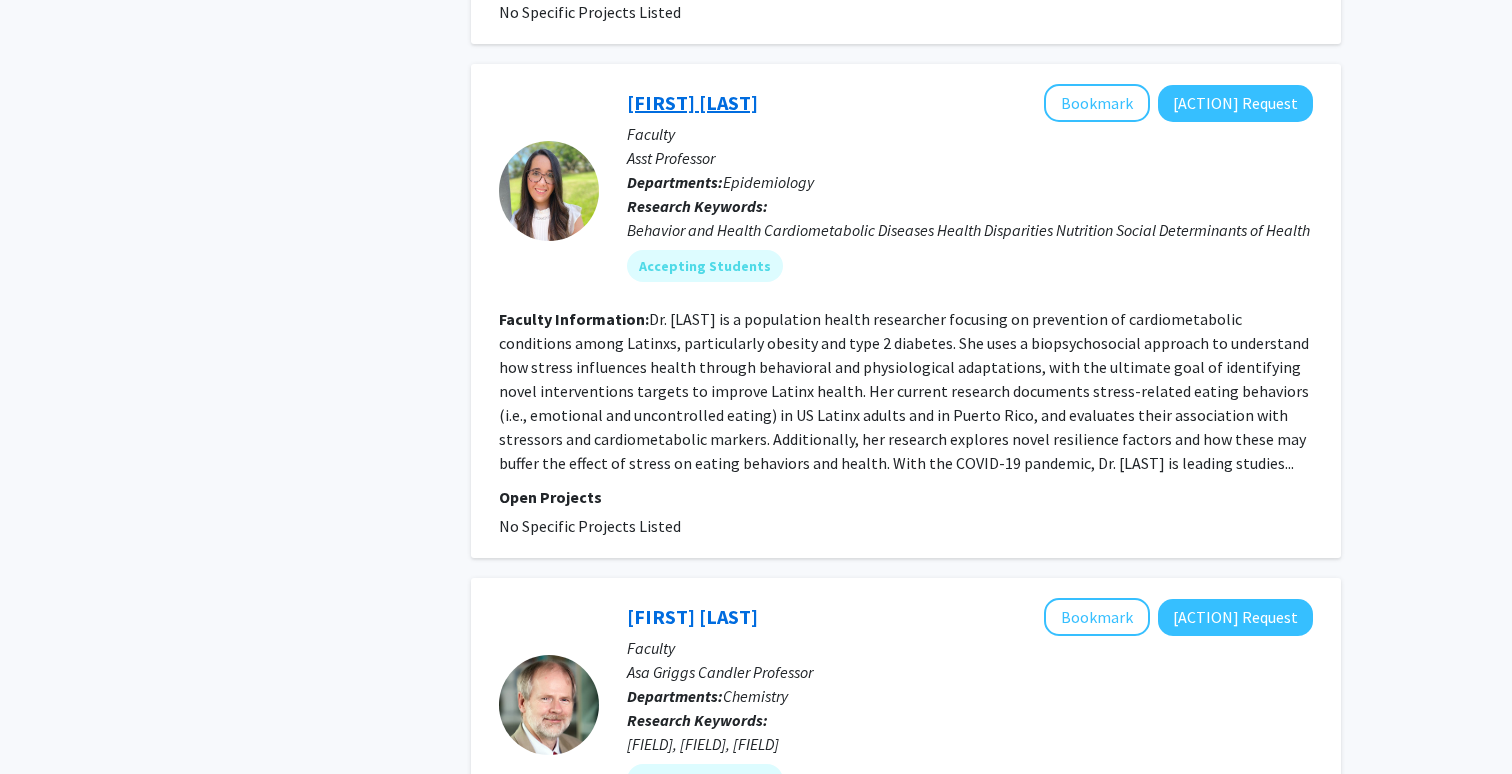 click on "[FIRST] [LAST]" 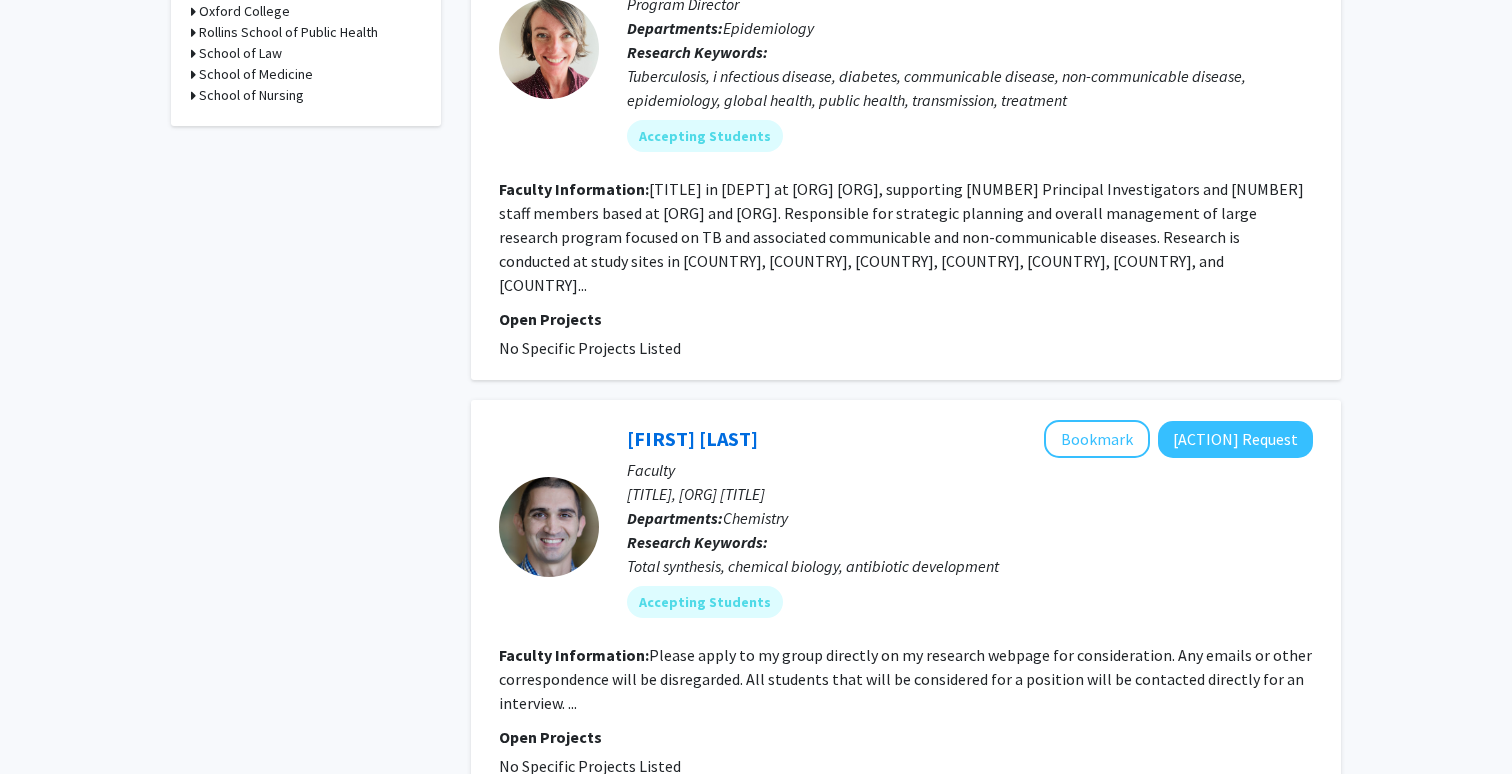 scroll, scrollTop: 913, scrollLeft: 0, axis: vertical 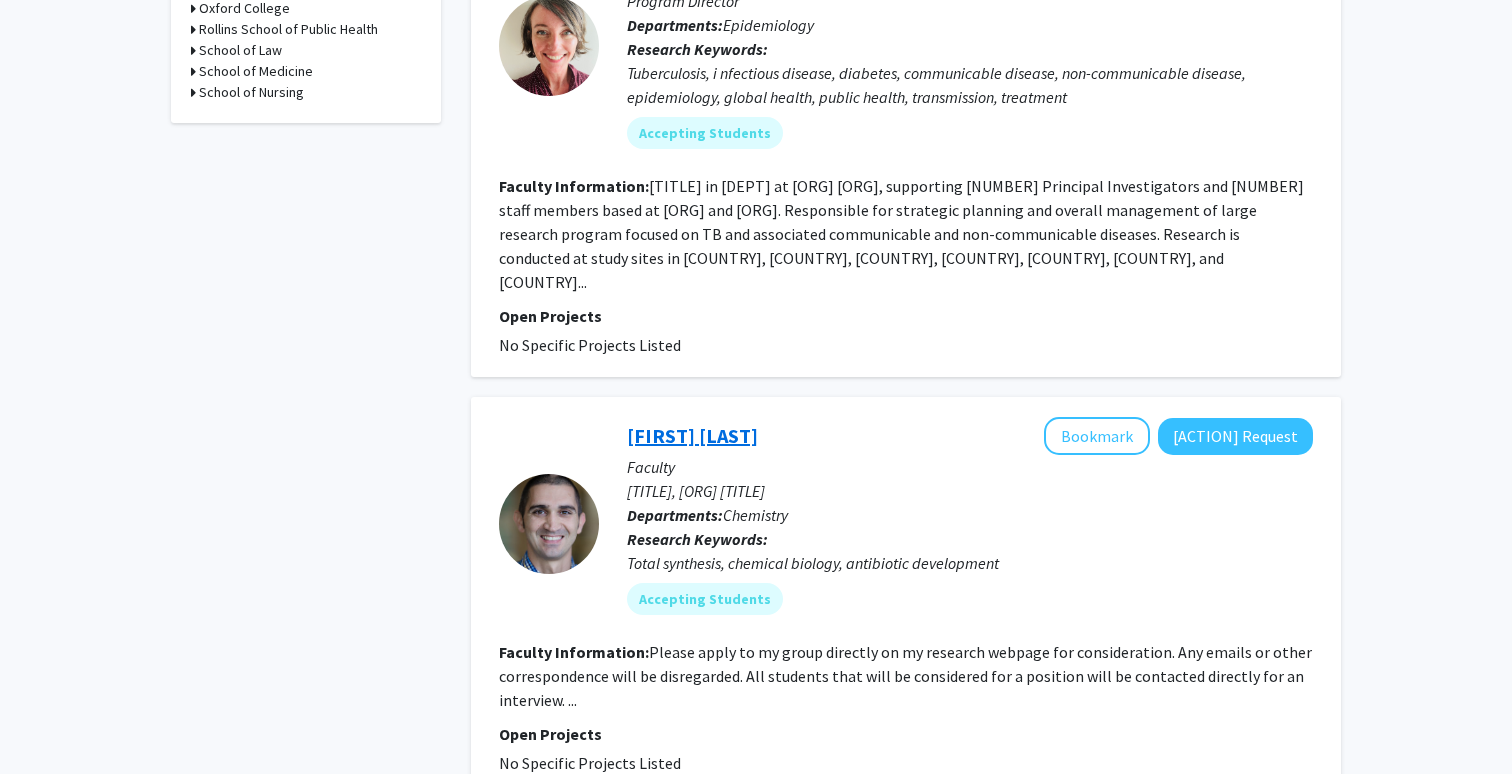 click on "[FIRST] [LAST]" 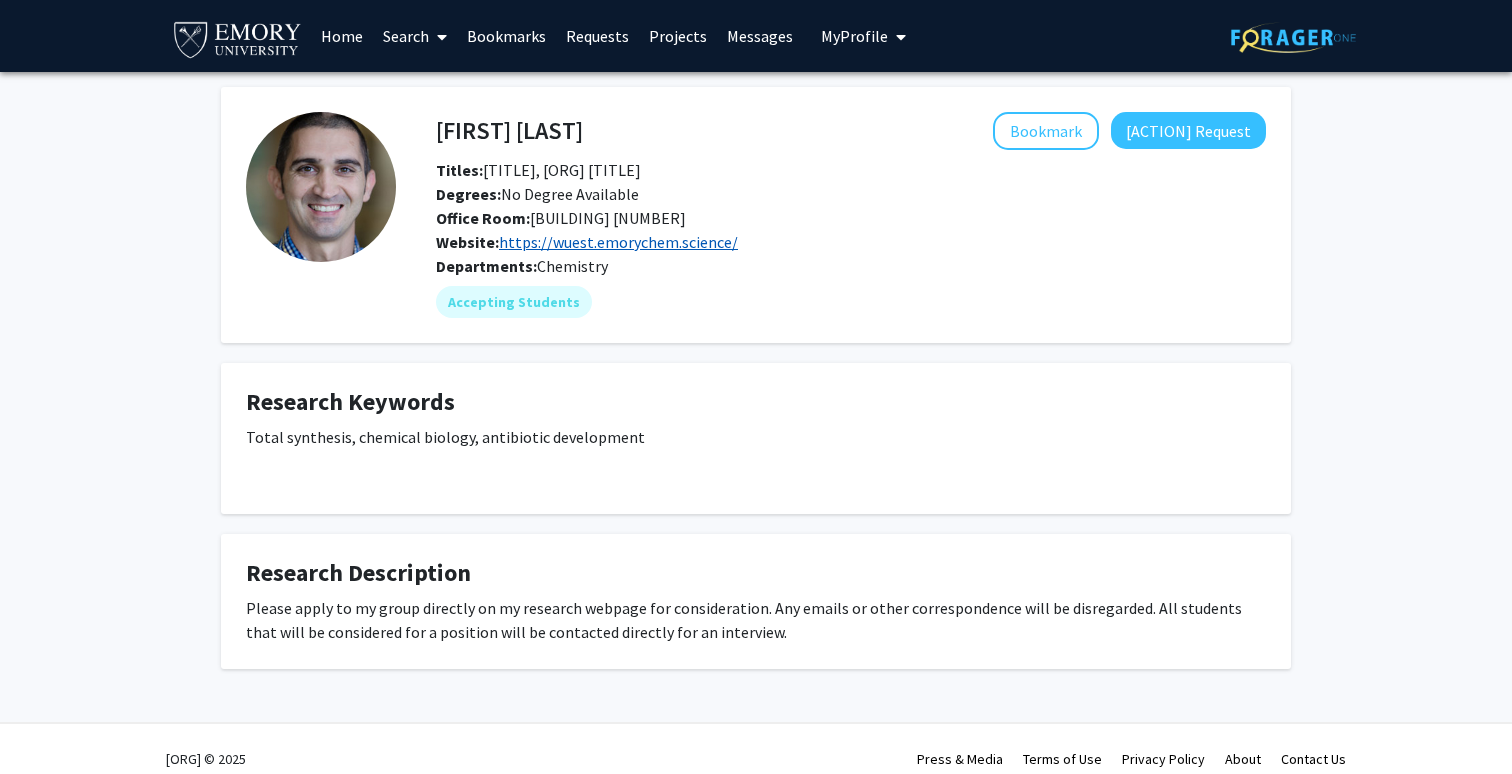 click on "https://wuest.emorychem.science/" 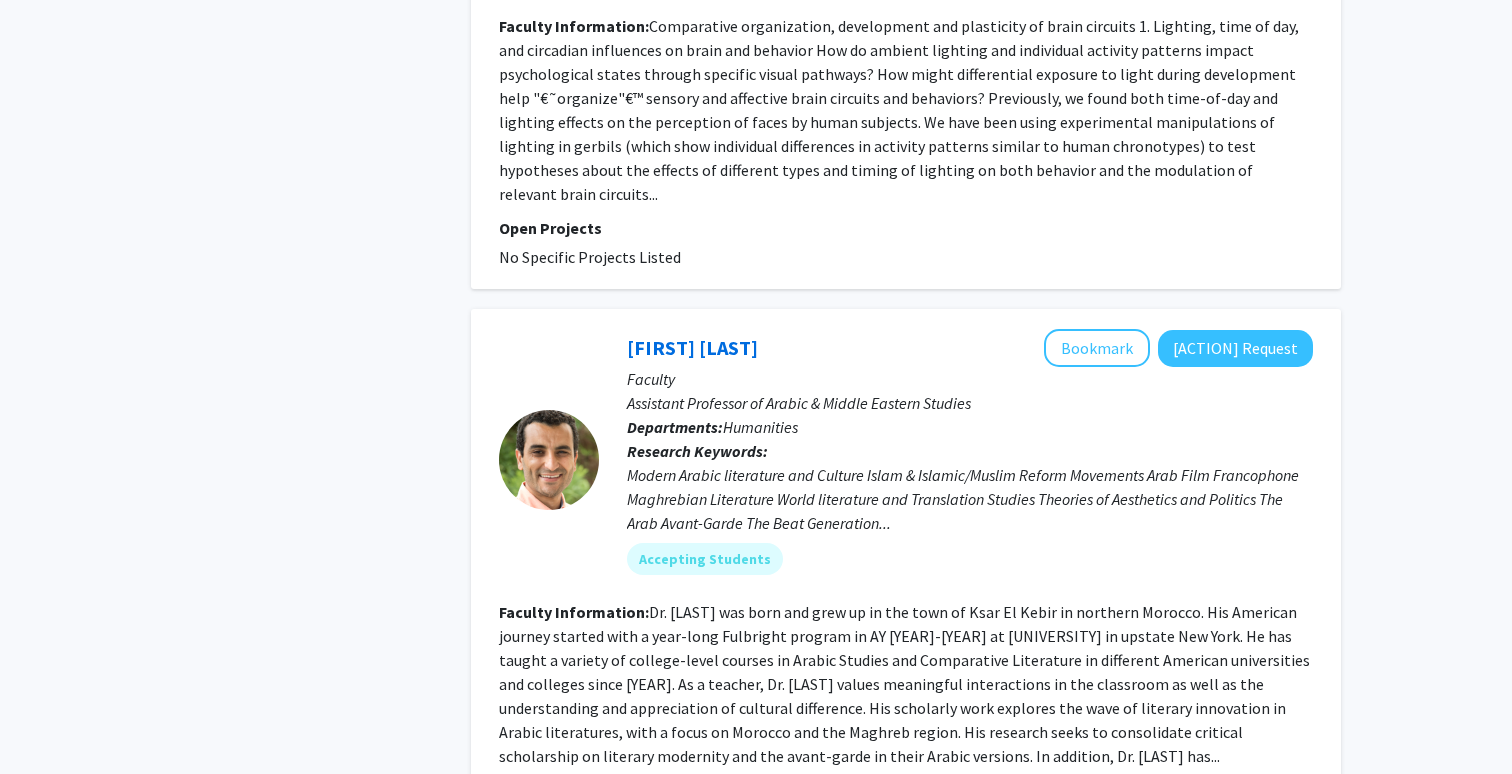 scroll, scrollTop: 4417, scrollLeft: 0, axis: vertical 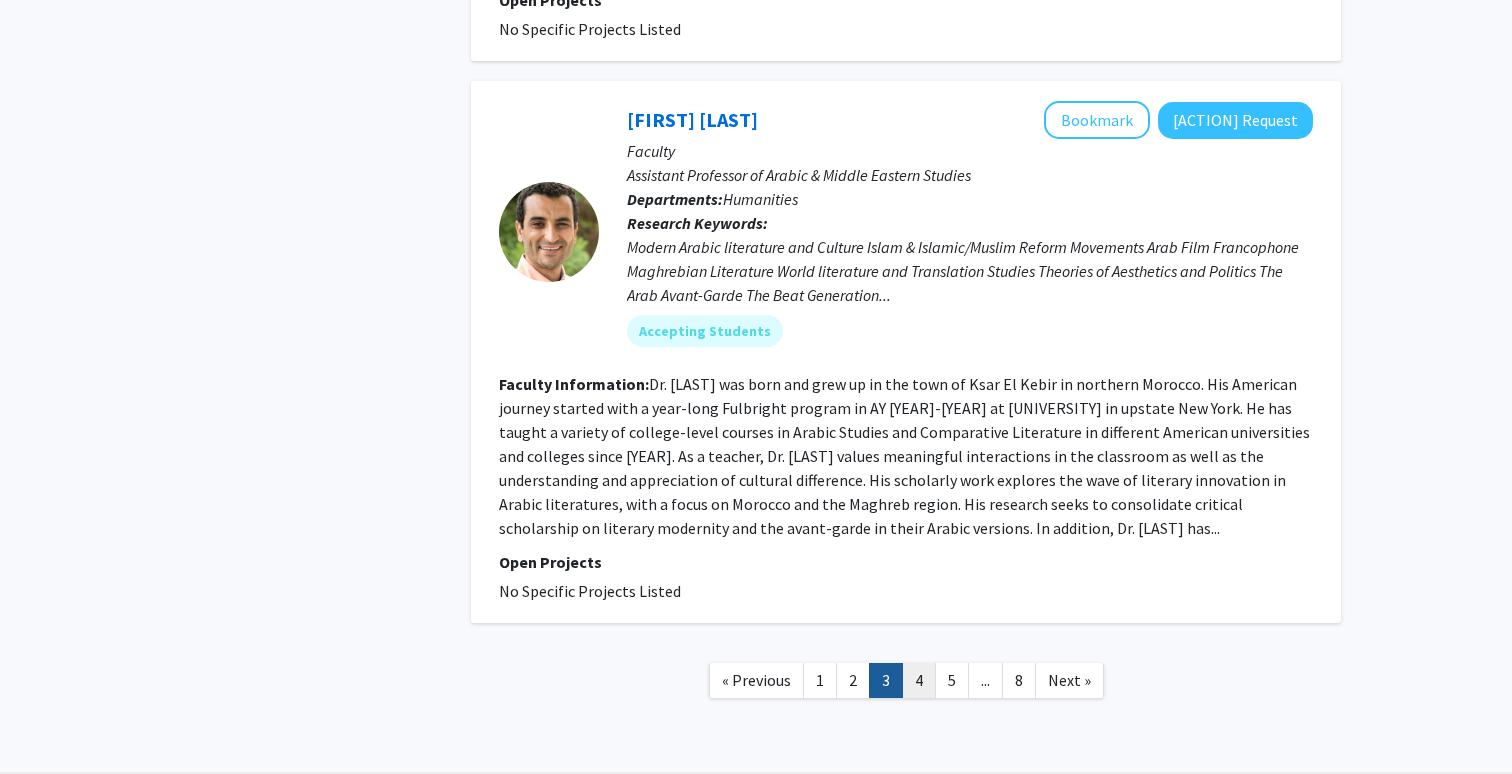 click on "4" 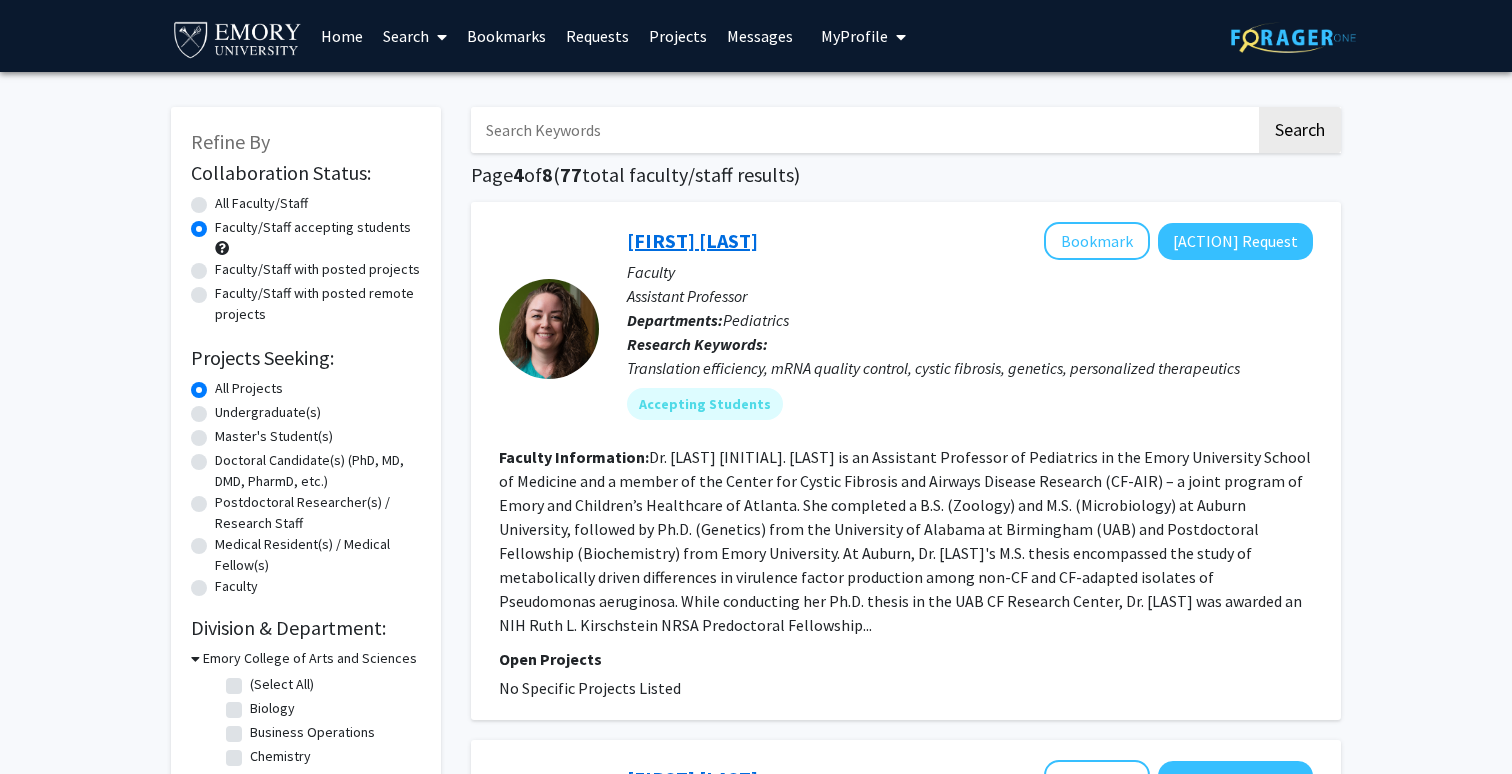 click on "[FIRST] [LAST]" 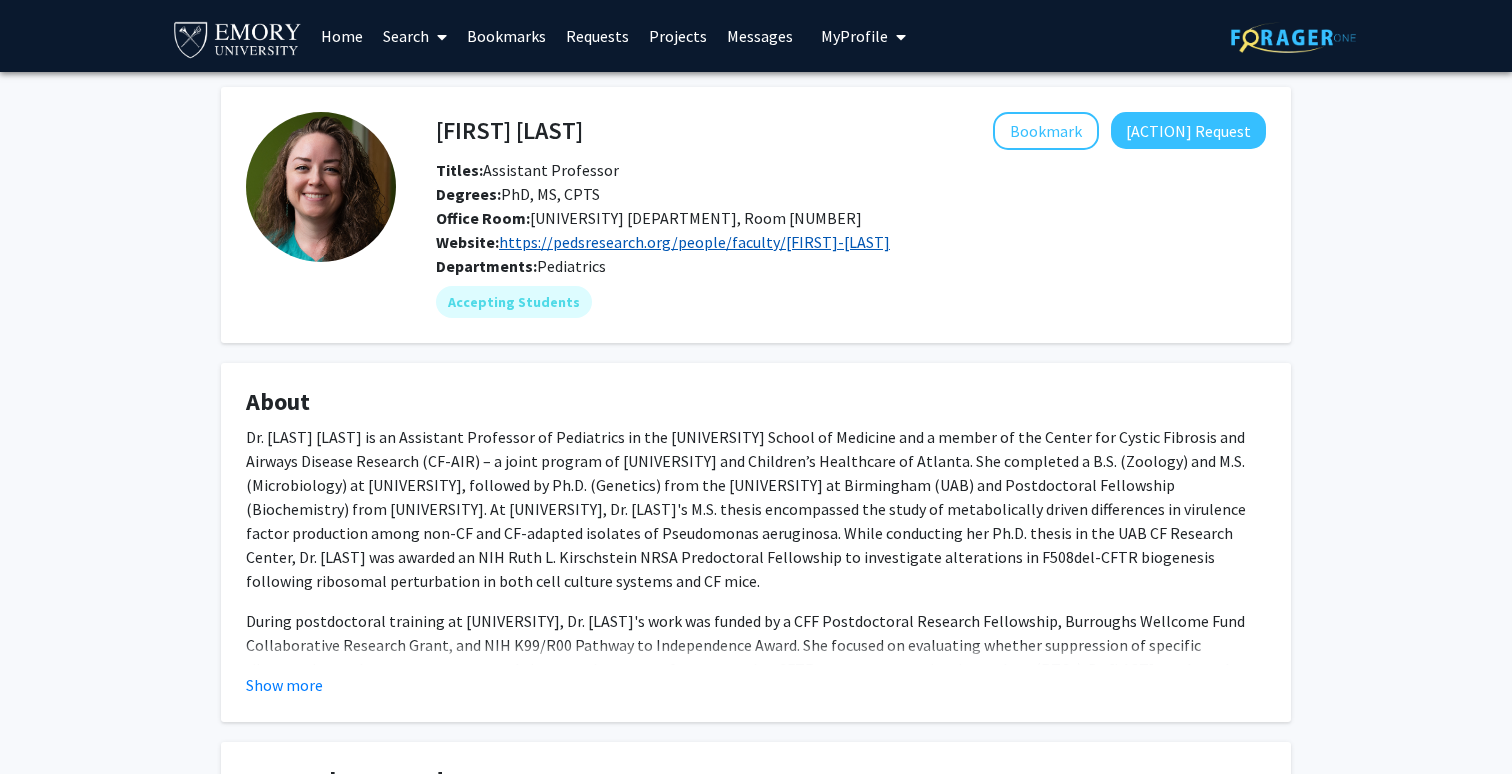 click on "https://pedsresearch.org/people/faculty/[FIRST]-[LAST]" 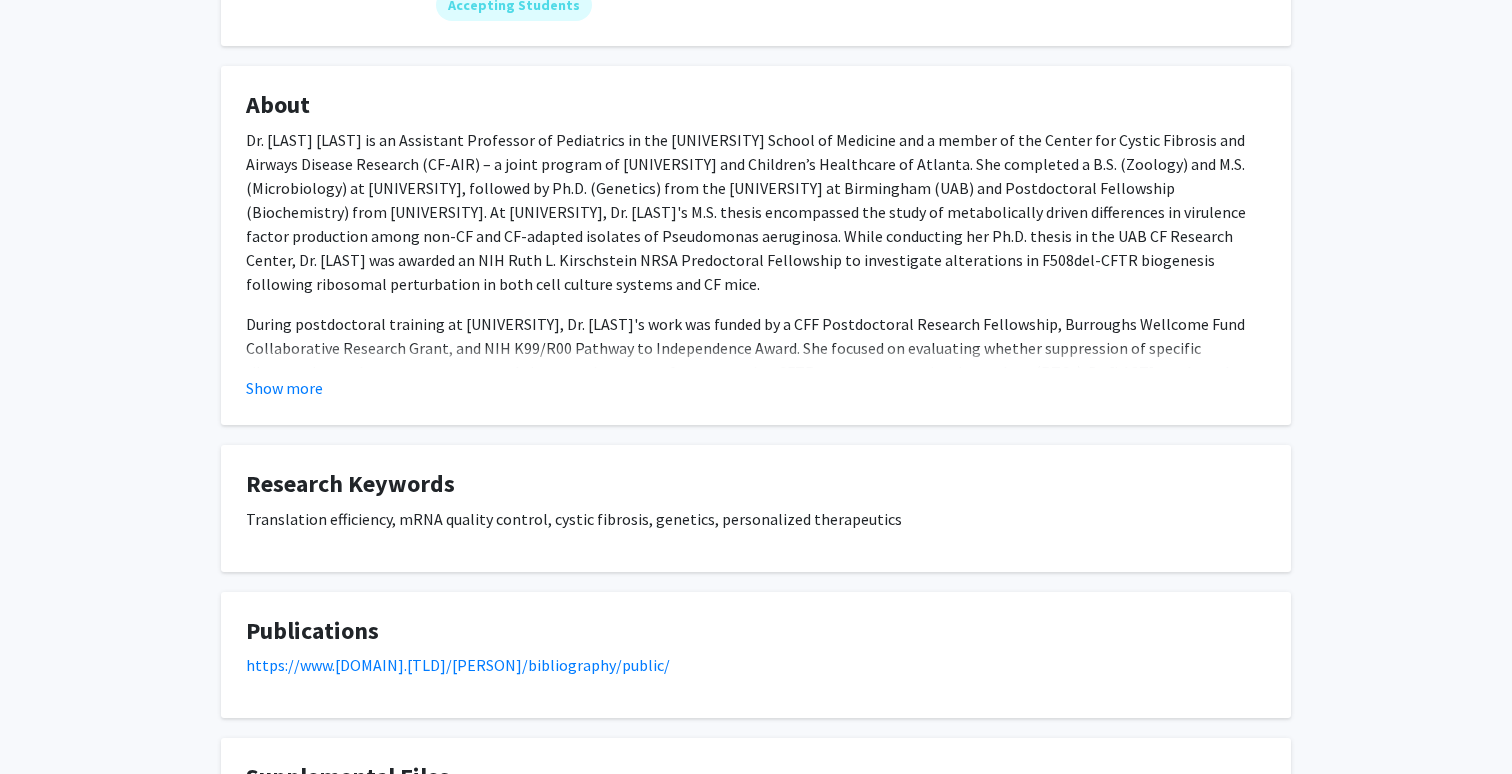 scroll, scrollTop: 299, scrollLeft: 0, axis: vertical 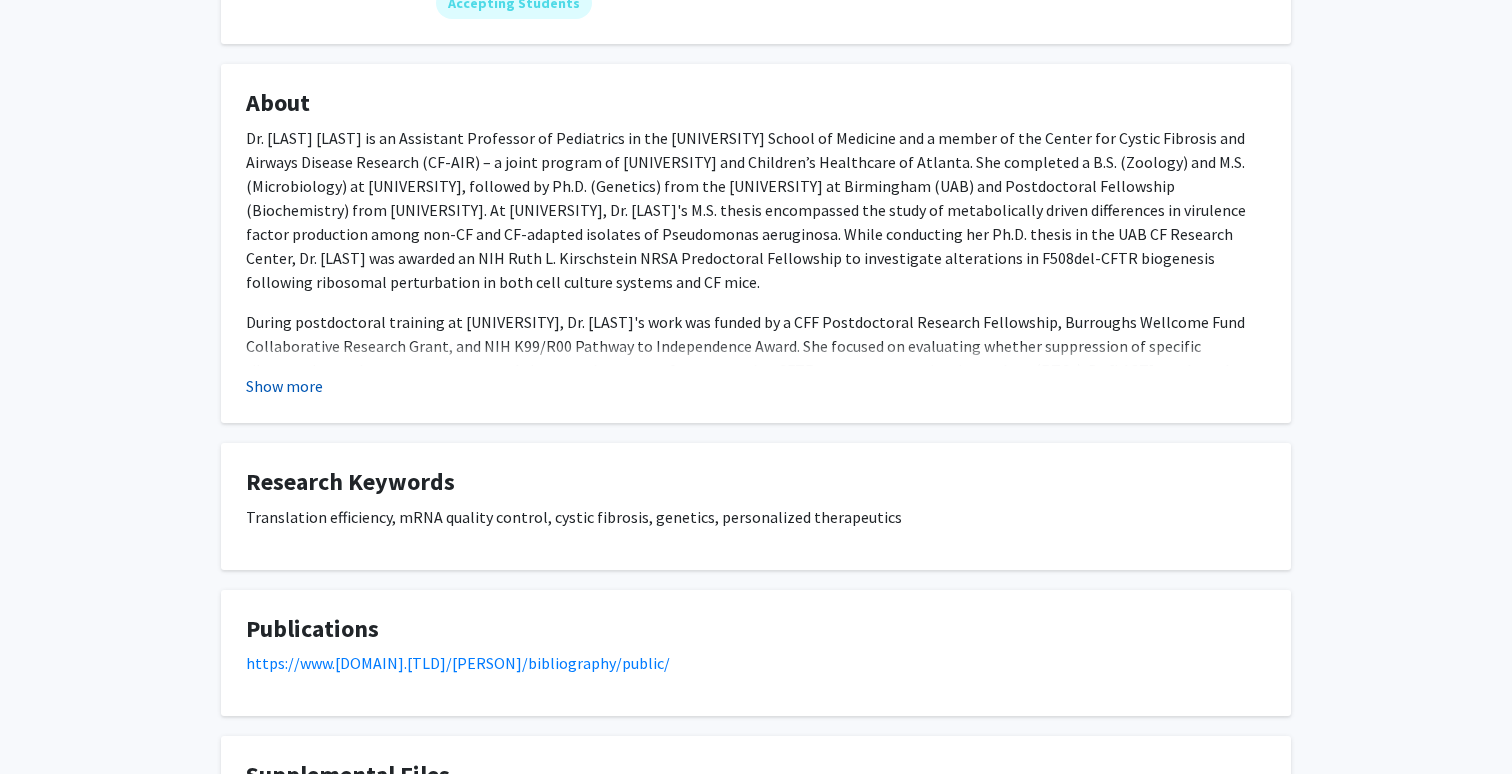 click on "Show more" 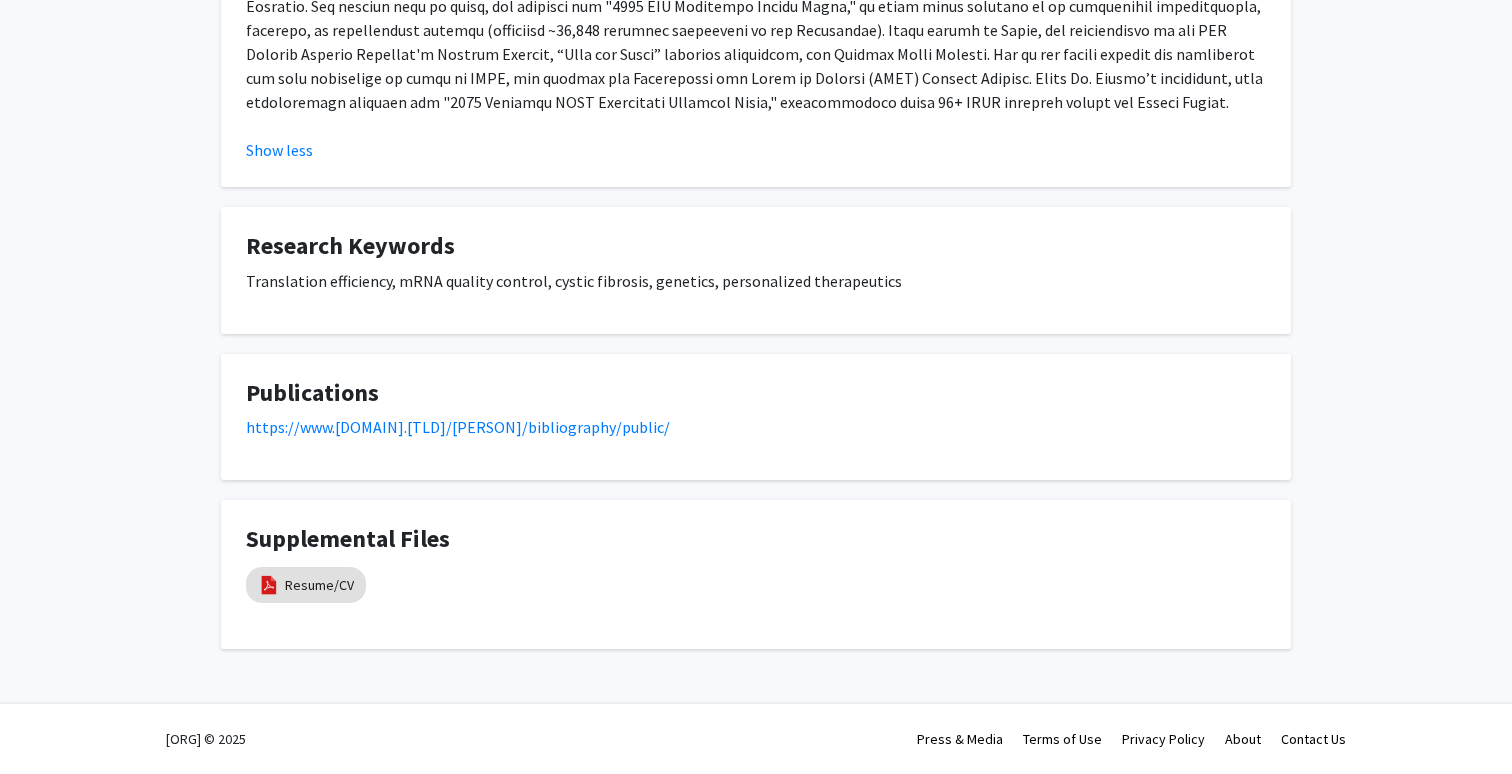 scroll, scrollTop: 1103, scrollLeft: 0, axis: vertical 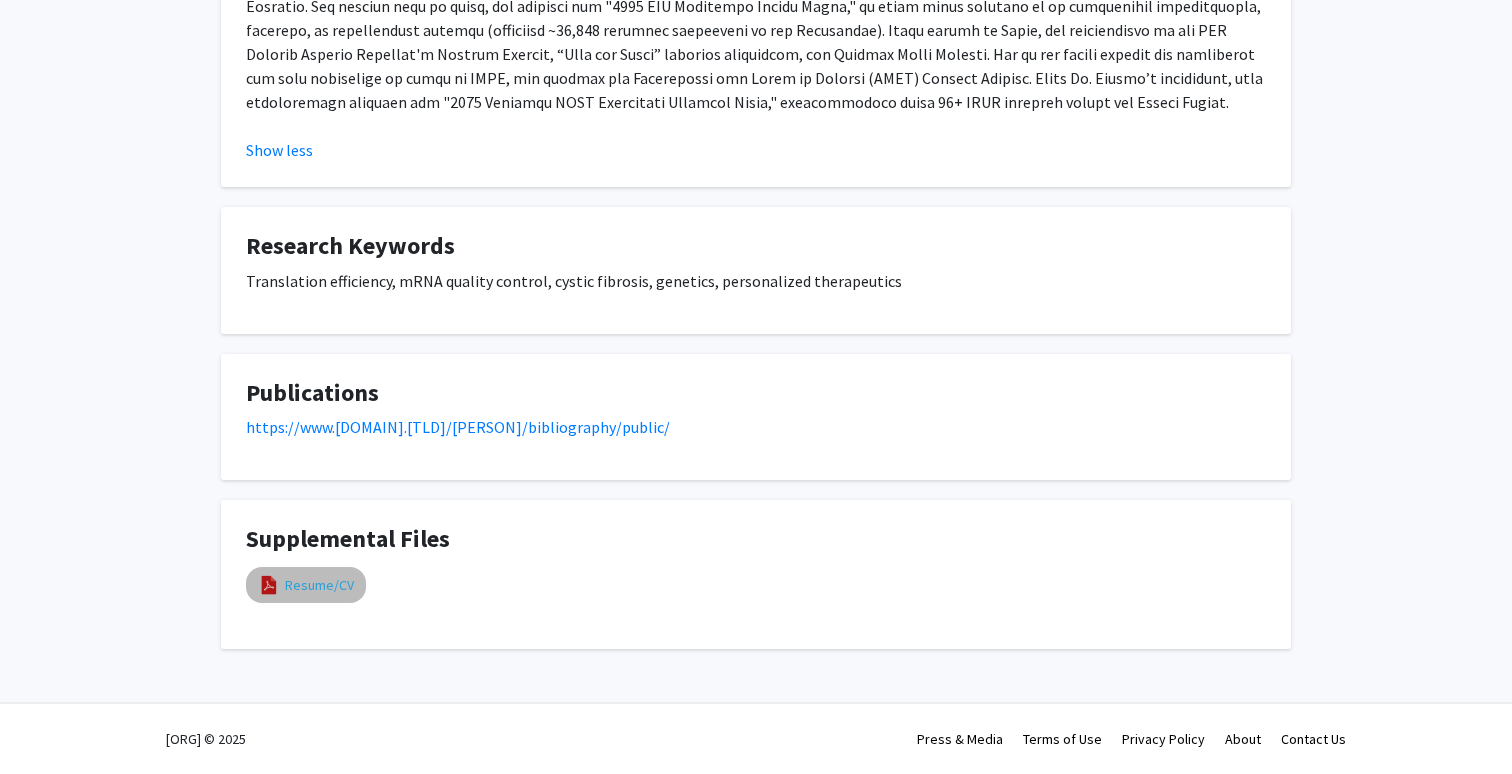 click on "Resume/CV" at bounding box center [319, 585] 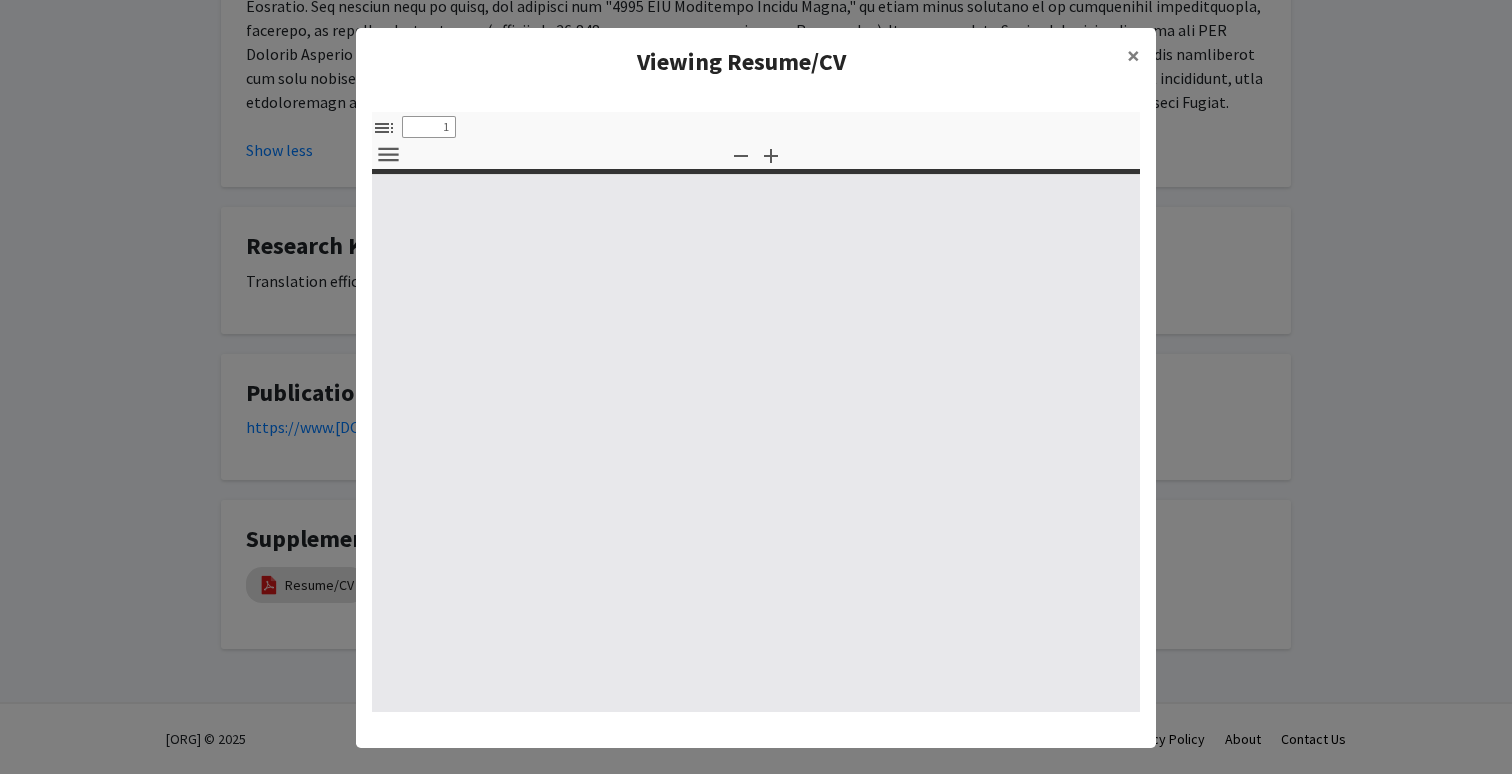 select on "custom" 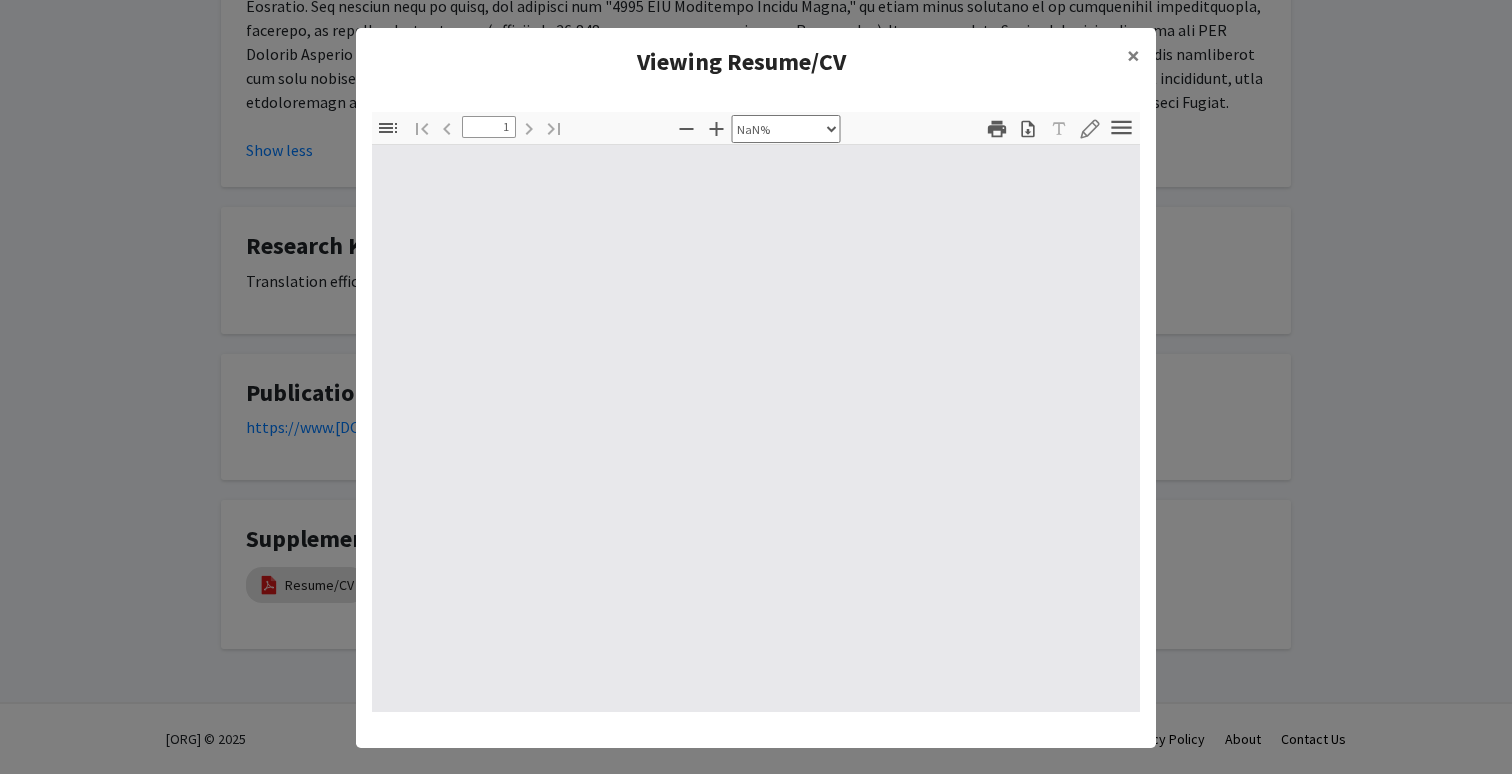 type on "0" 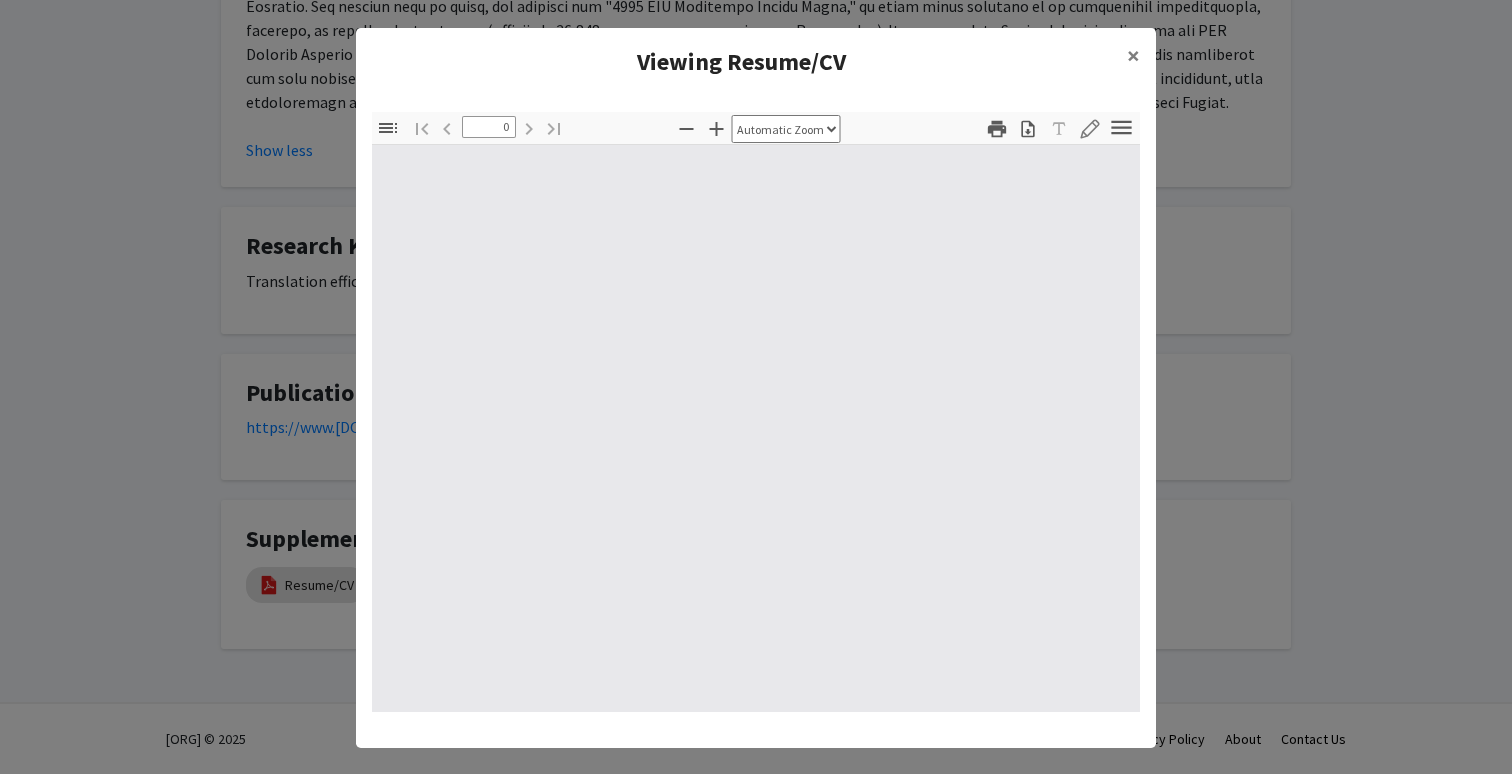 select on "custom" 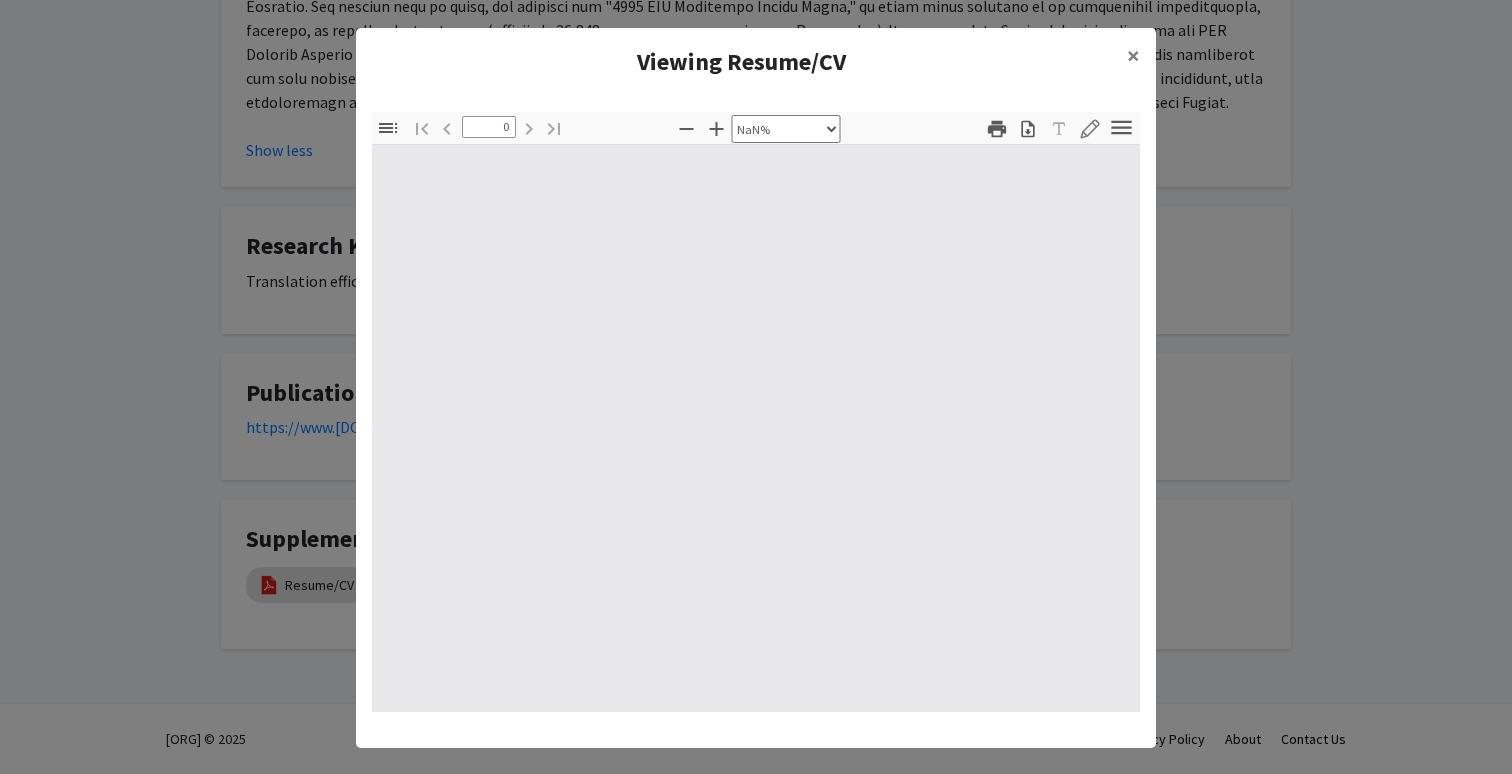 type on "1" 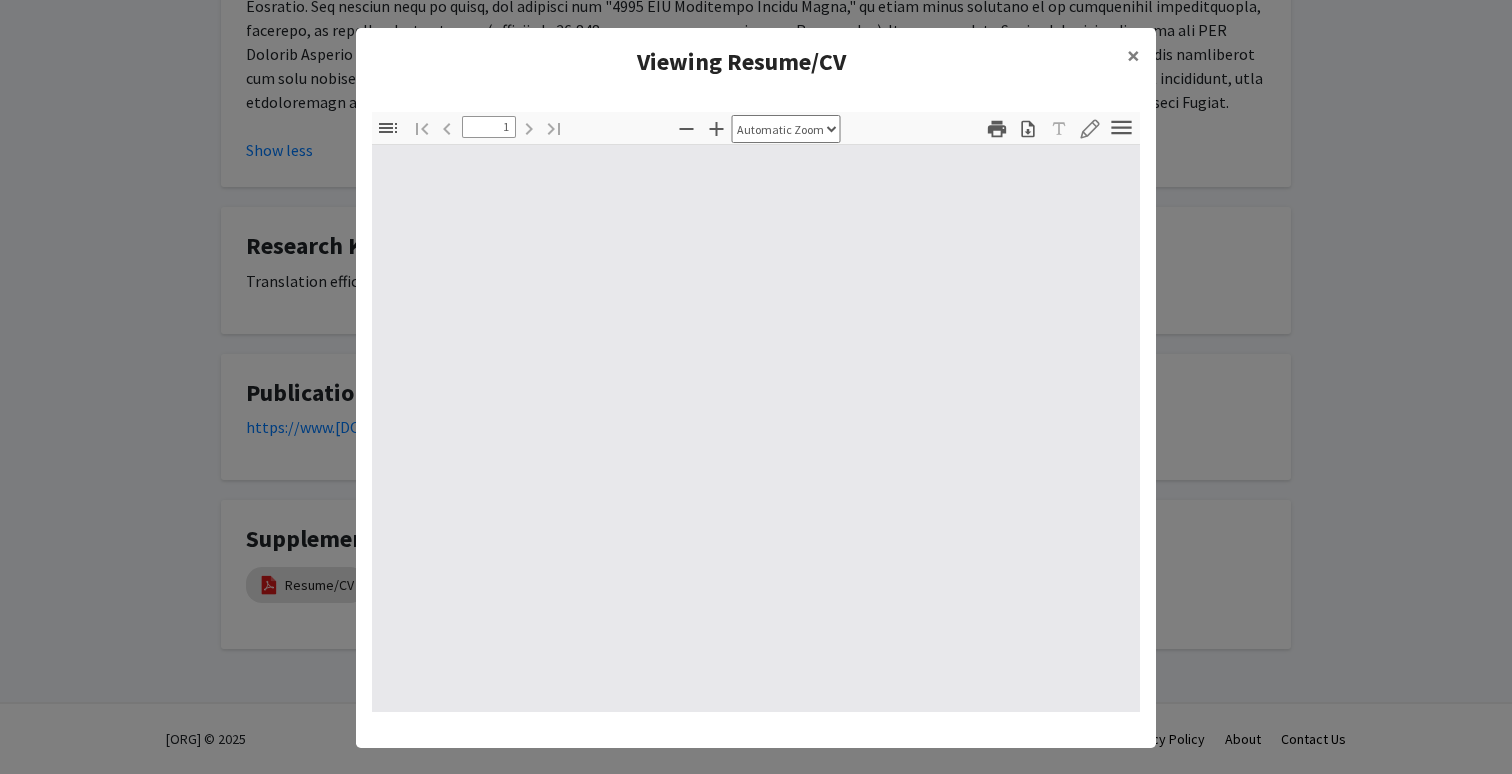 select on "auto" 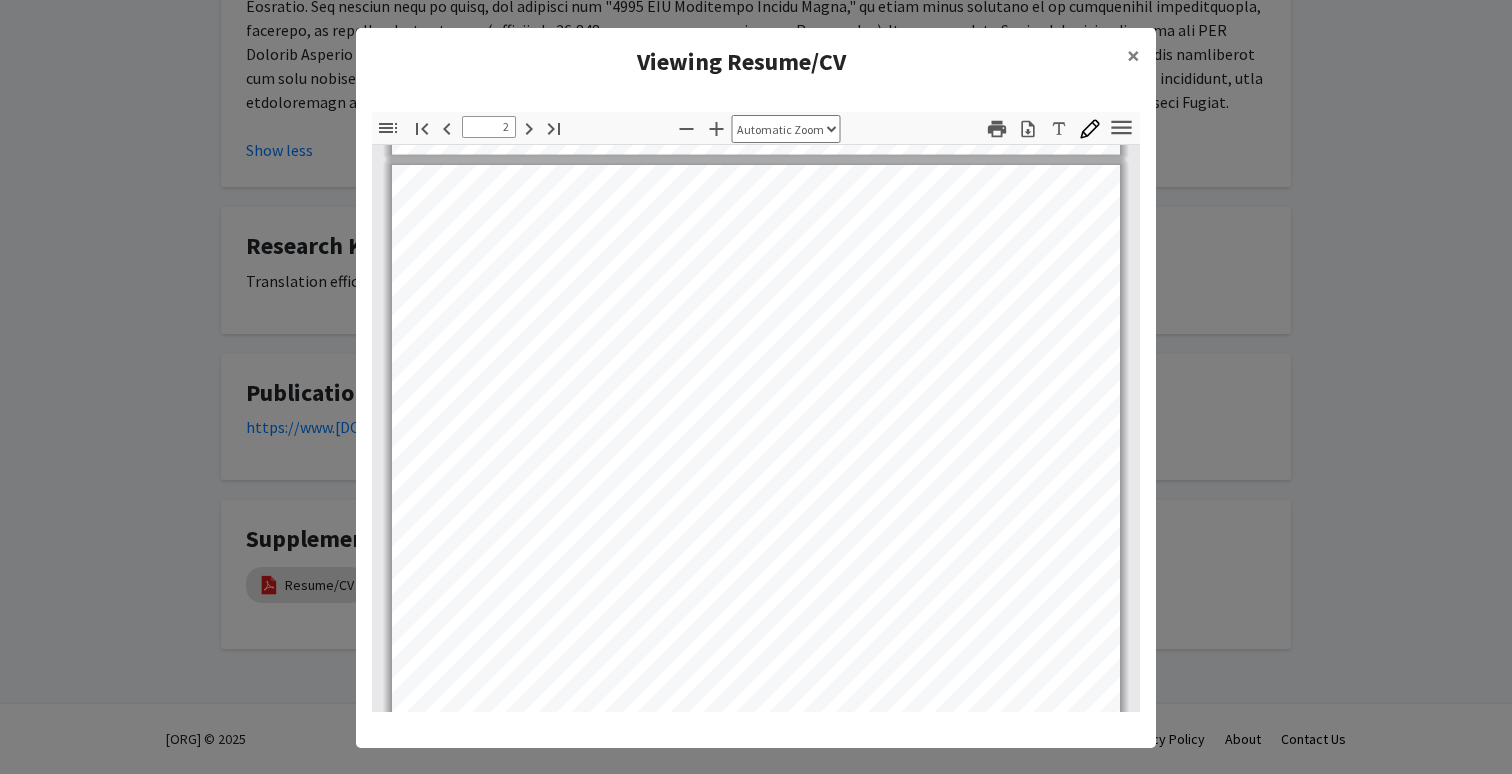 scroll, scrollTop: 944, scrollLeft: 0, axis: vertical 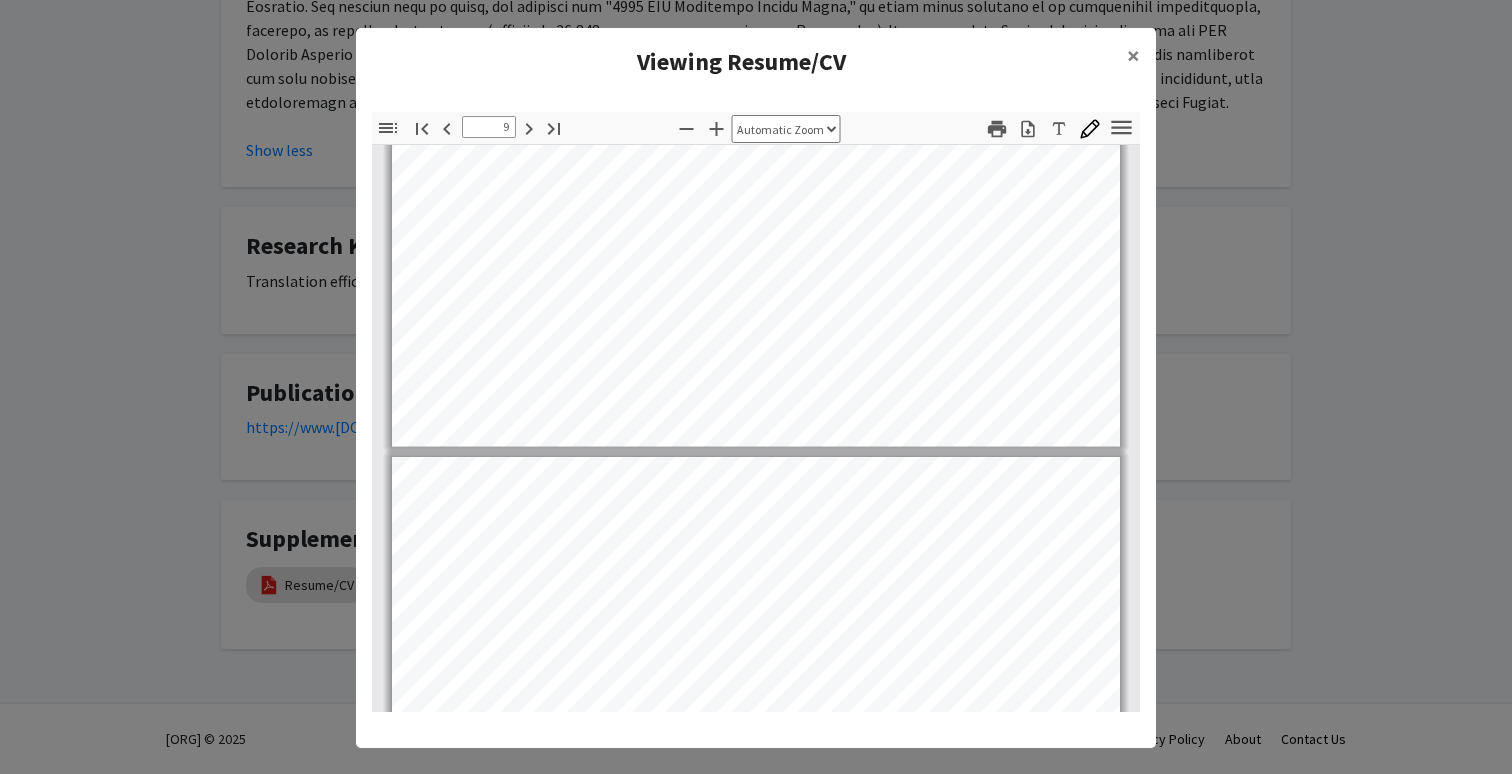 type on "10" 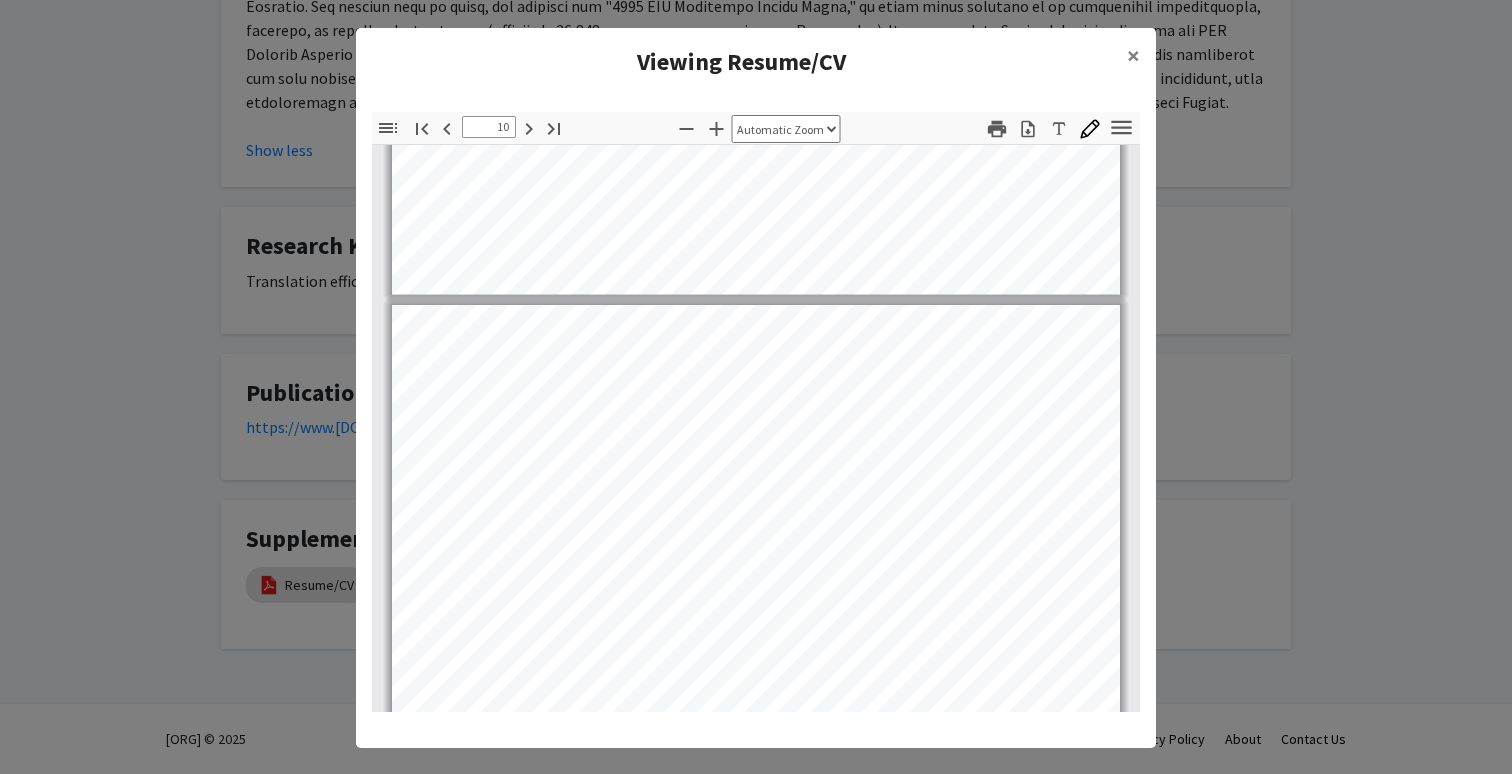 scroll, scrollTop: 8431, scrollLeft: 0, axis: vertical 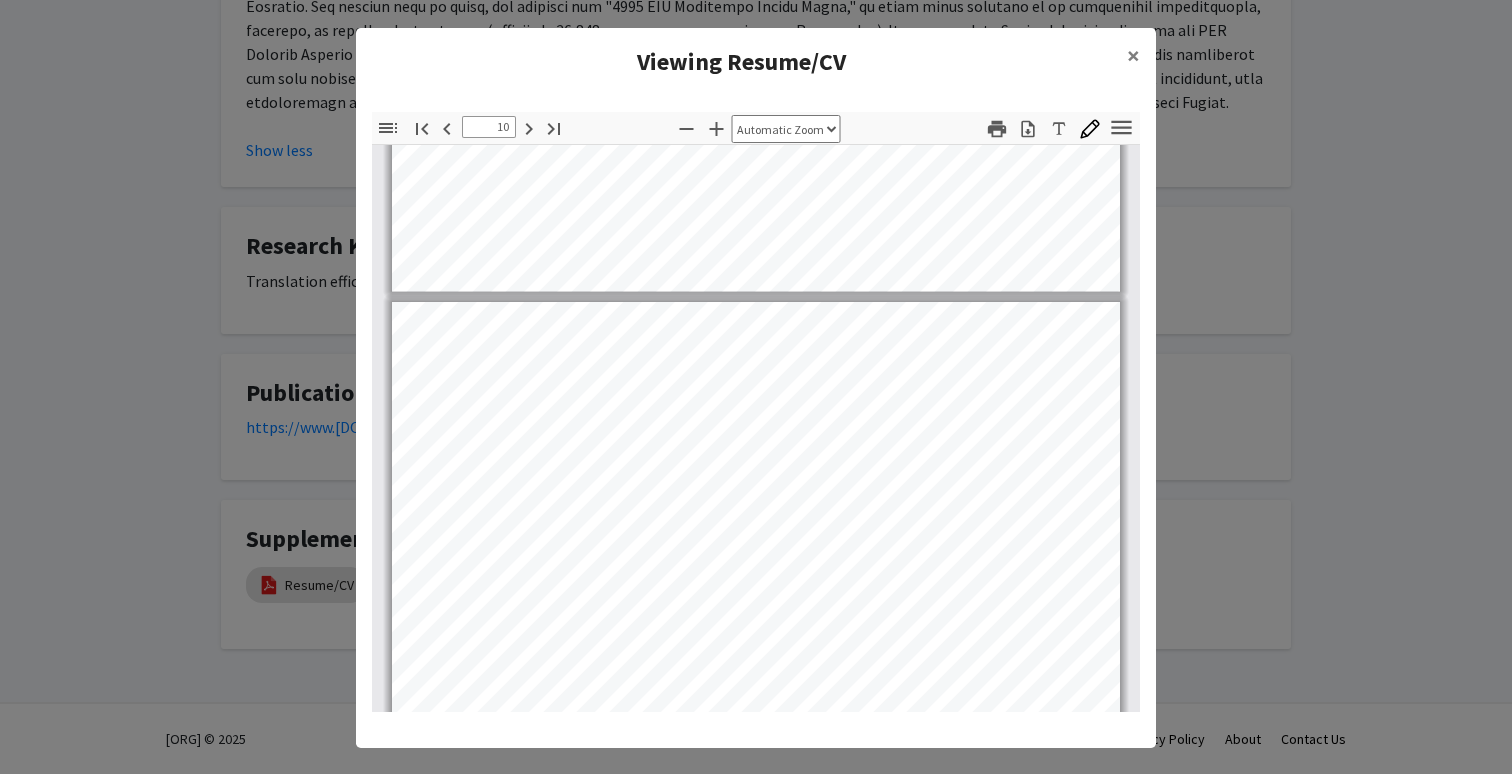 click on "Enter the password to open this PDF file. Cancel OK -" 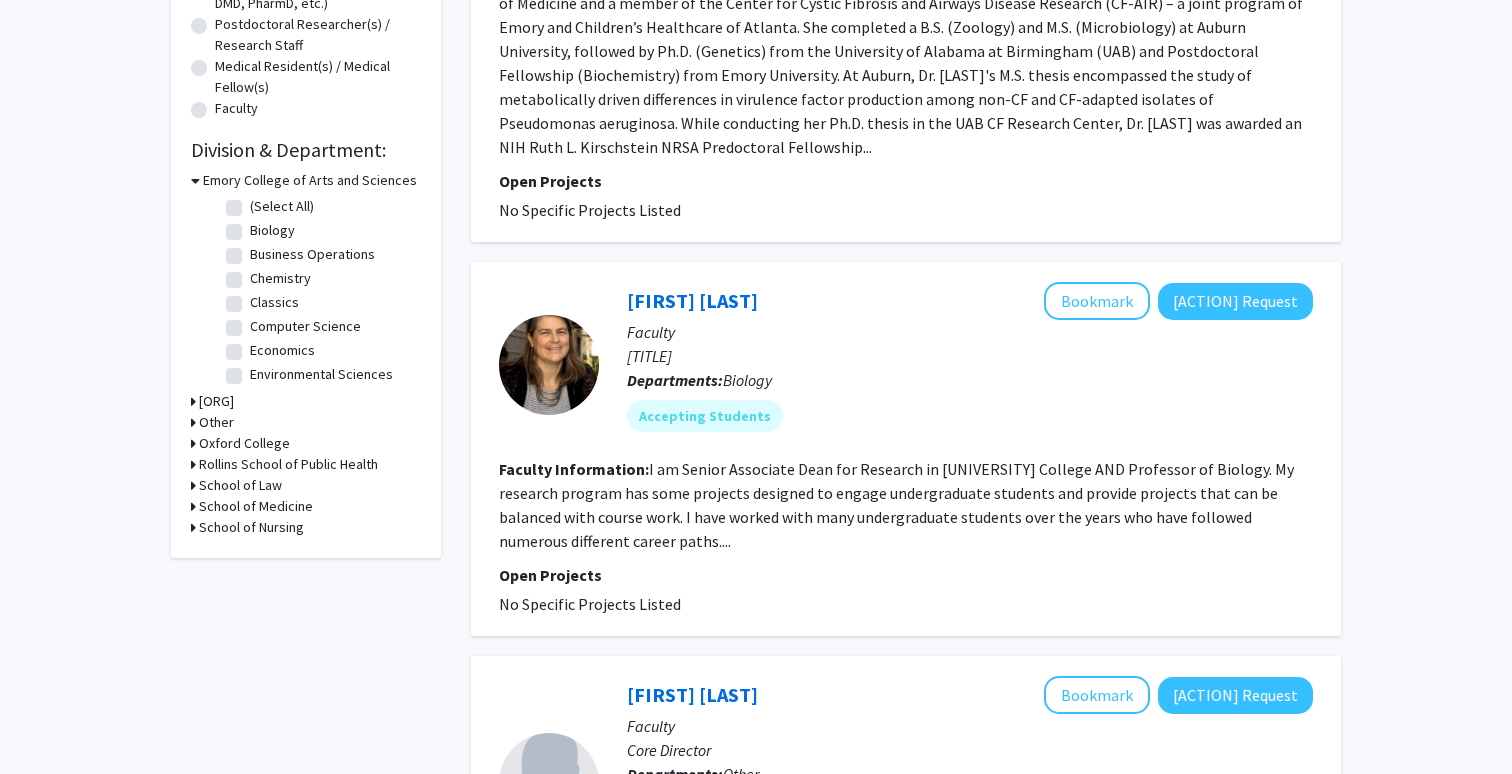 scroll, scrollTop: 480, scrollLeft: 0, axis: vertical 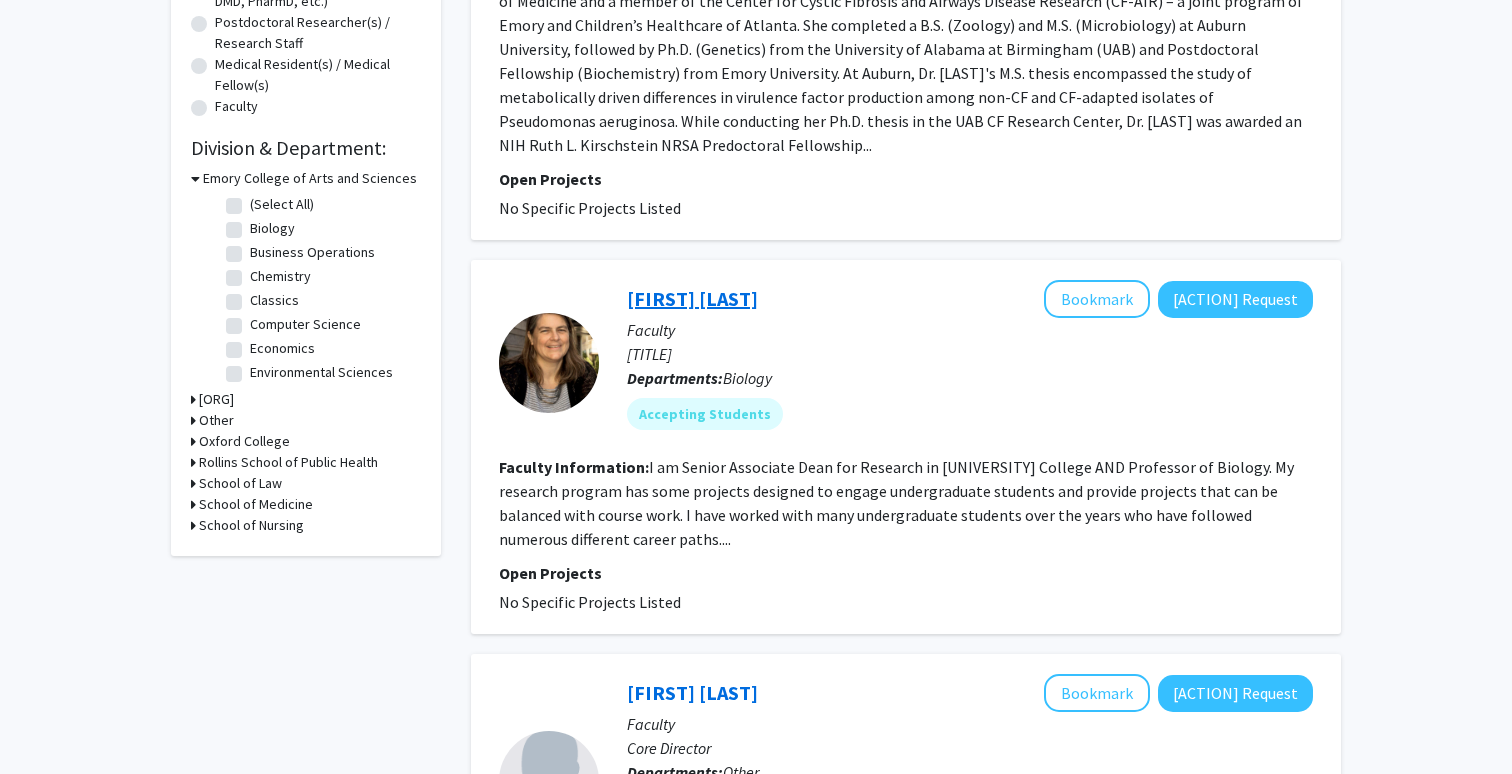 click on "[FIRST] [LAST]" 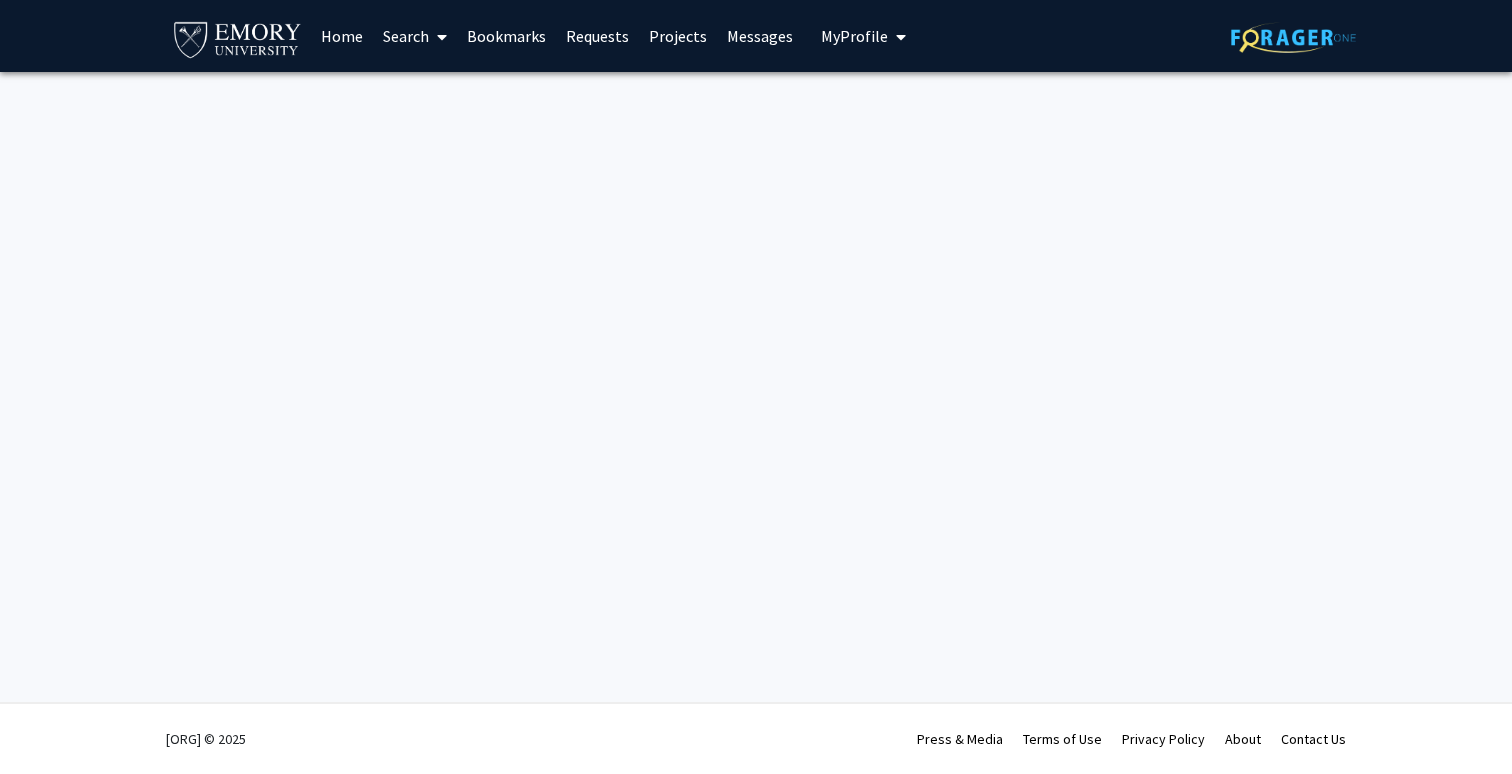 scroll, scrollTop: 0, scrollLeft: 0, axis: both 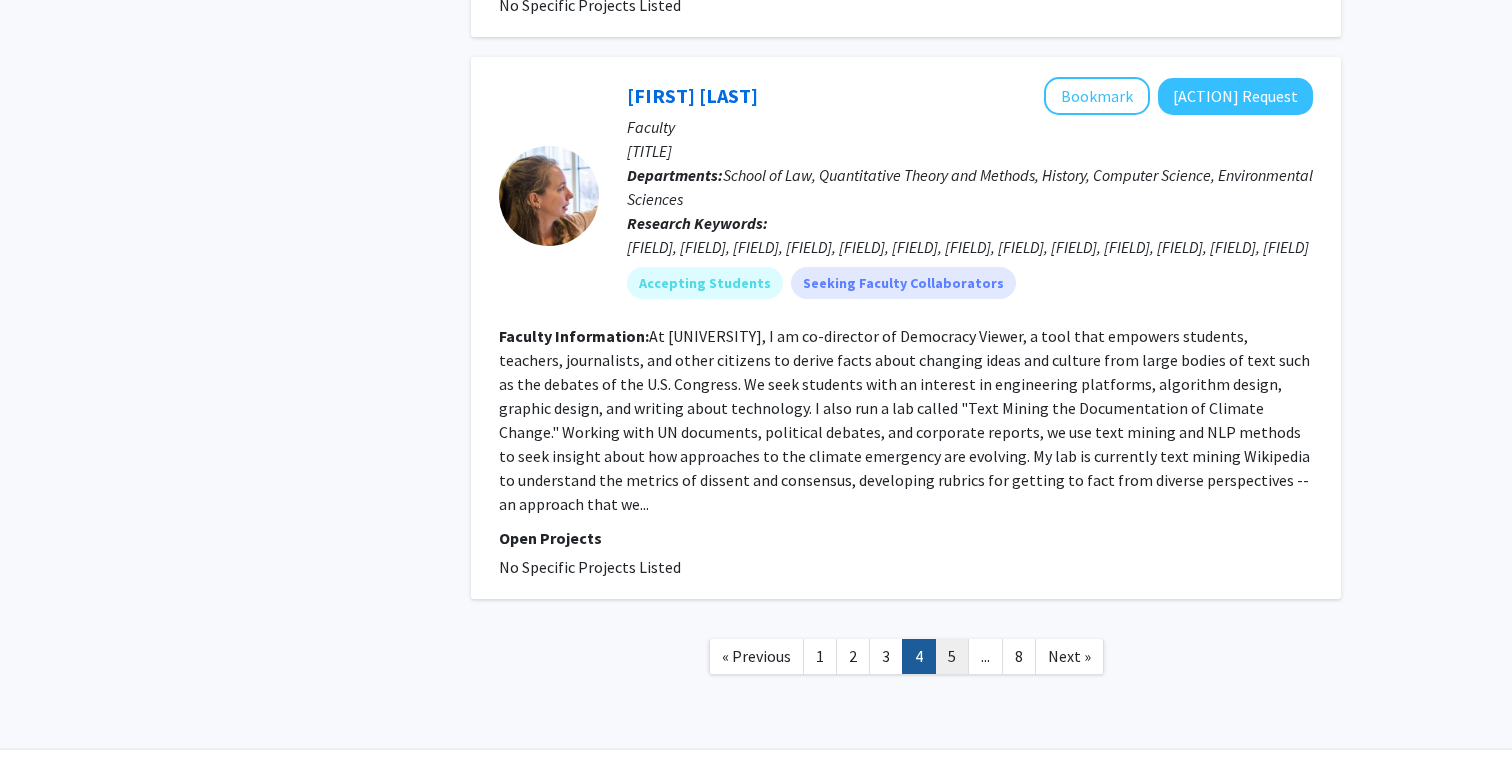 click on "5" 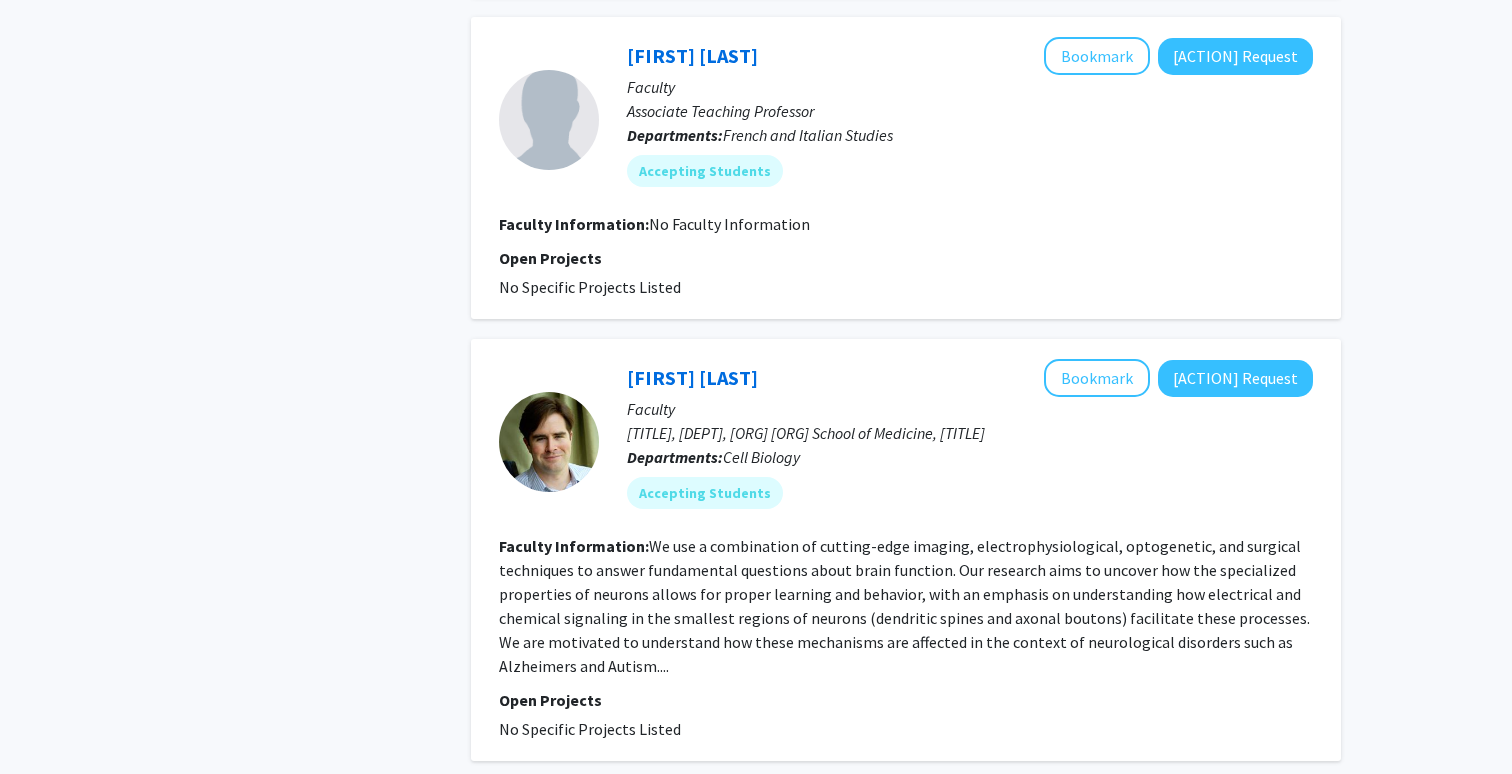 scroll, scrollTop: 2645, scrollLeft: 0, axis: vertical 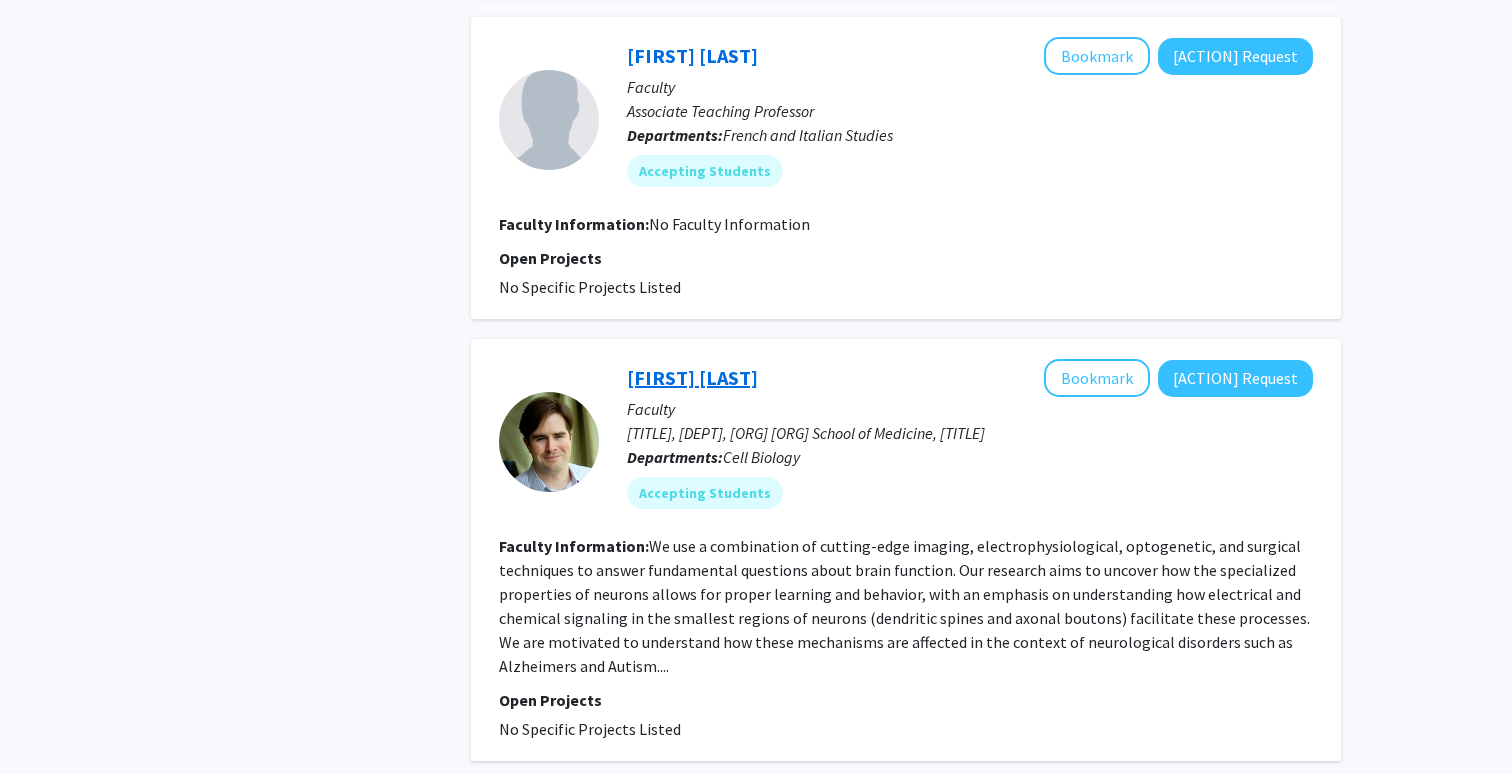 click on "[FIRST] [LAST]" 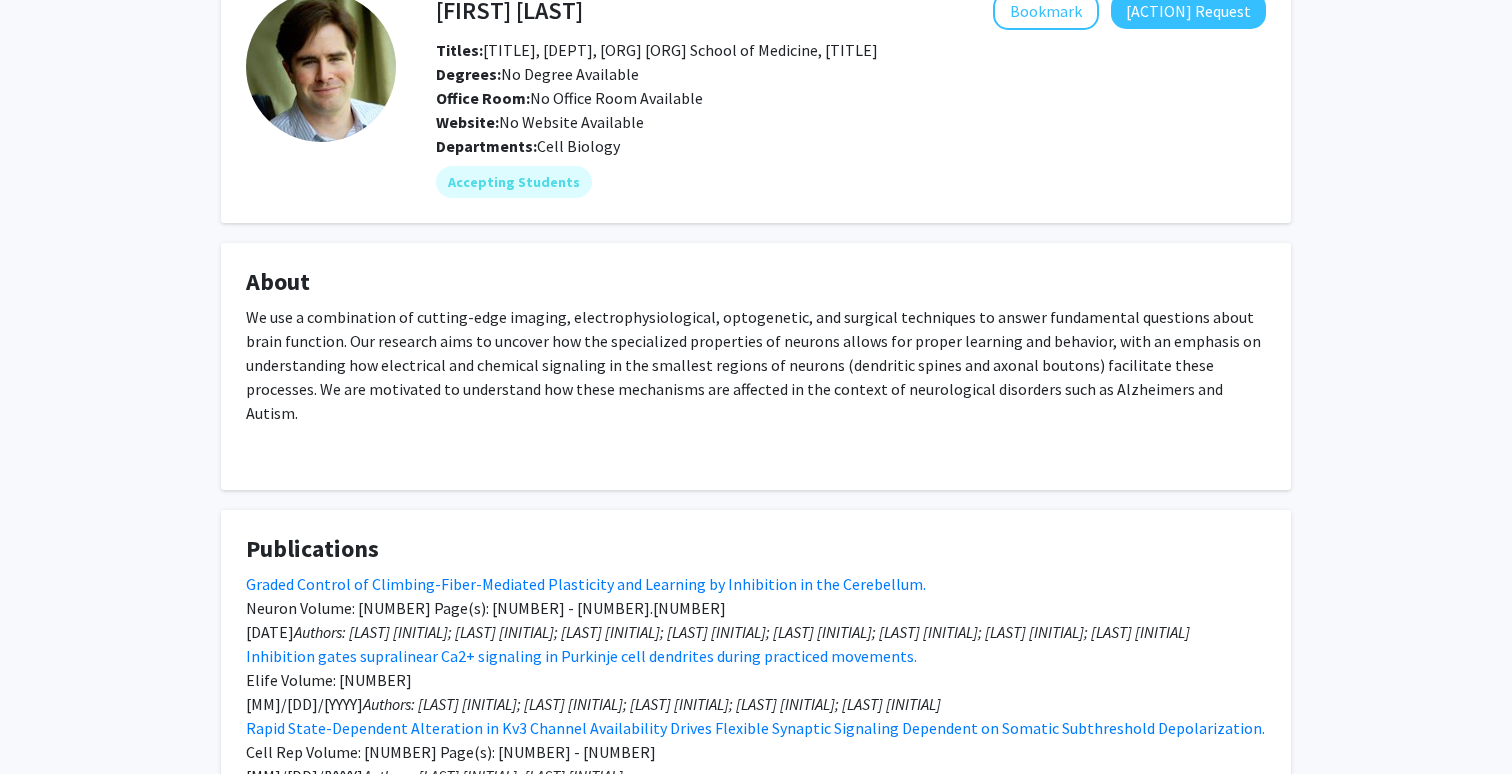 scroll, scrollTop: 117, scrollLeft: 0, axis: vertical 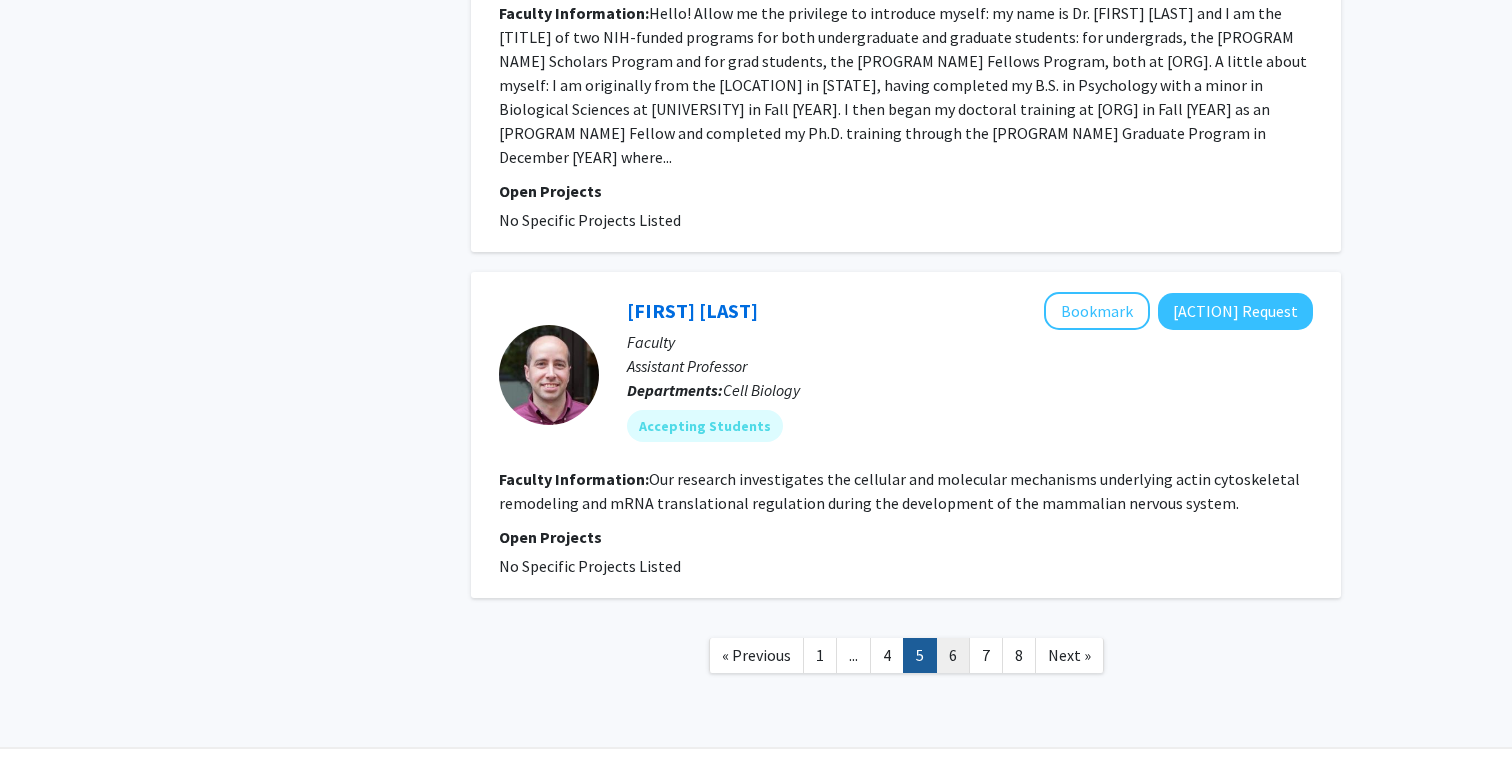 click on "6" 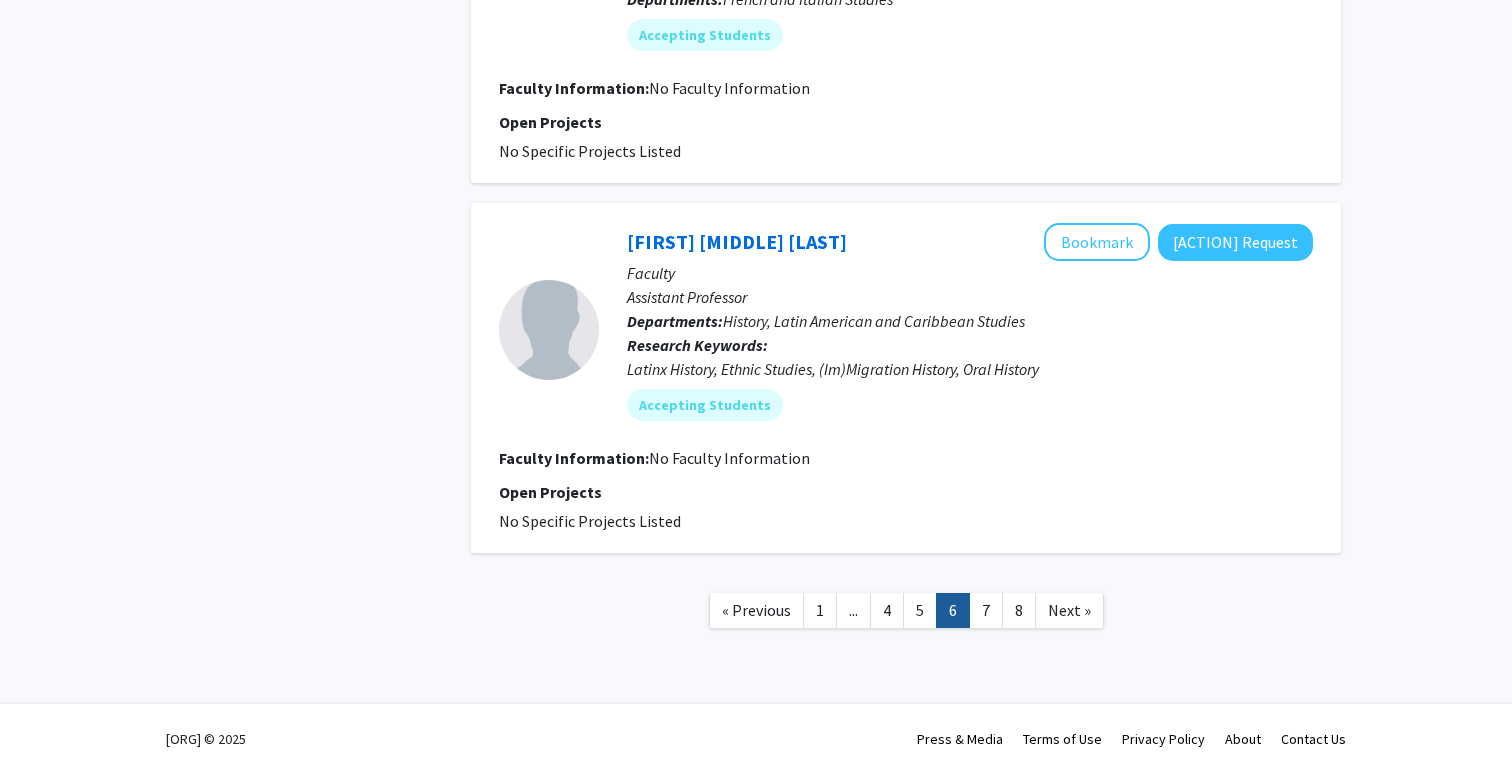 scroll, scrollTop: 2851, scrollLeft: 0, axis: vertical 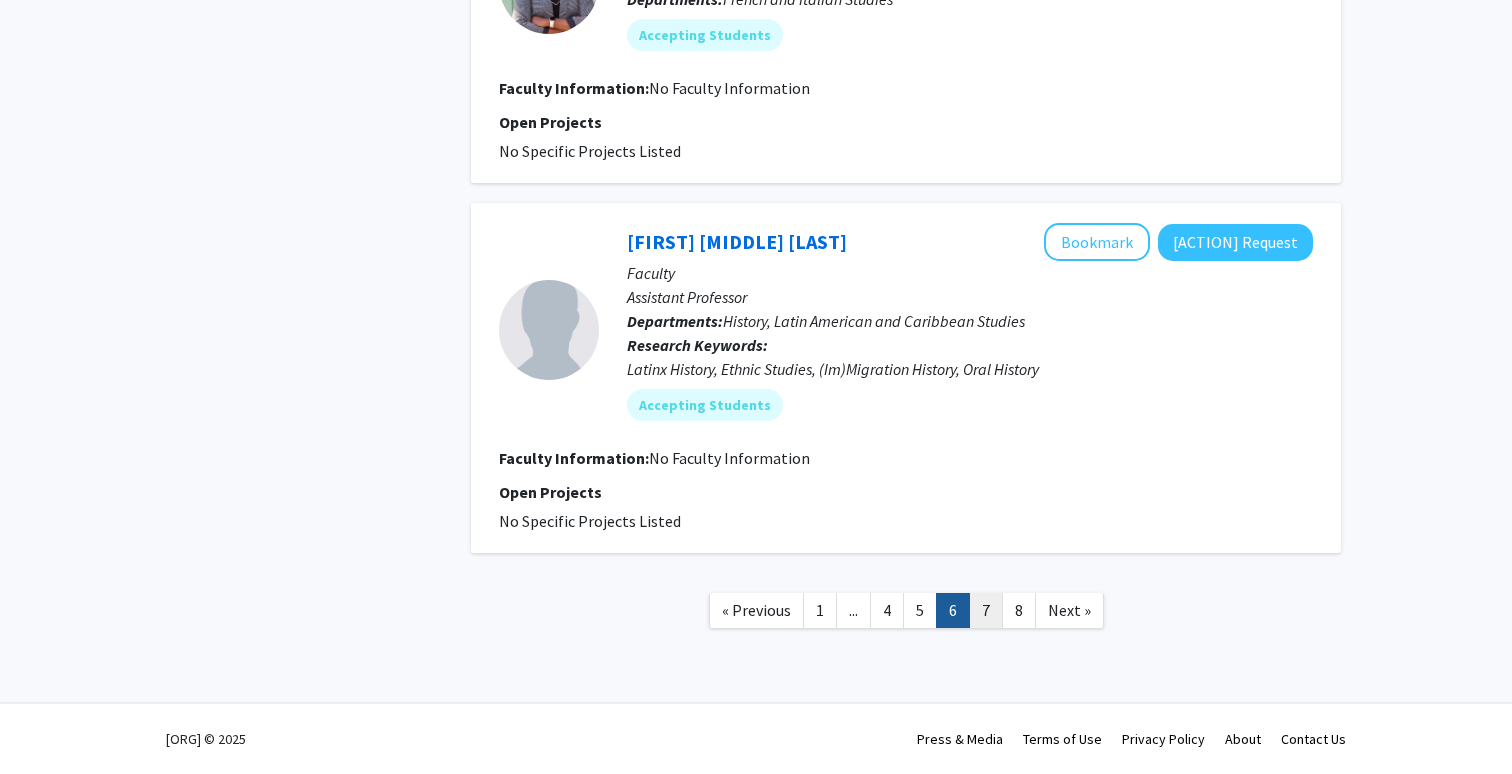 click on "7" 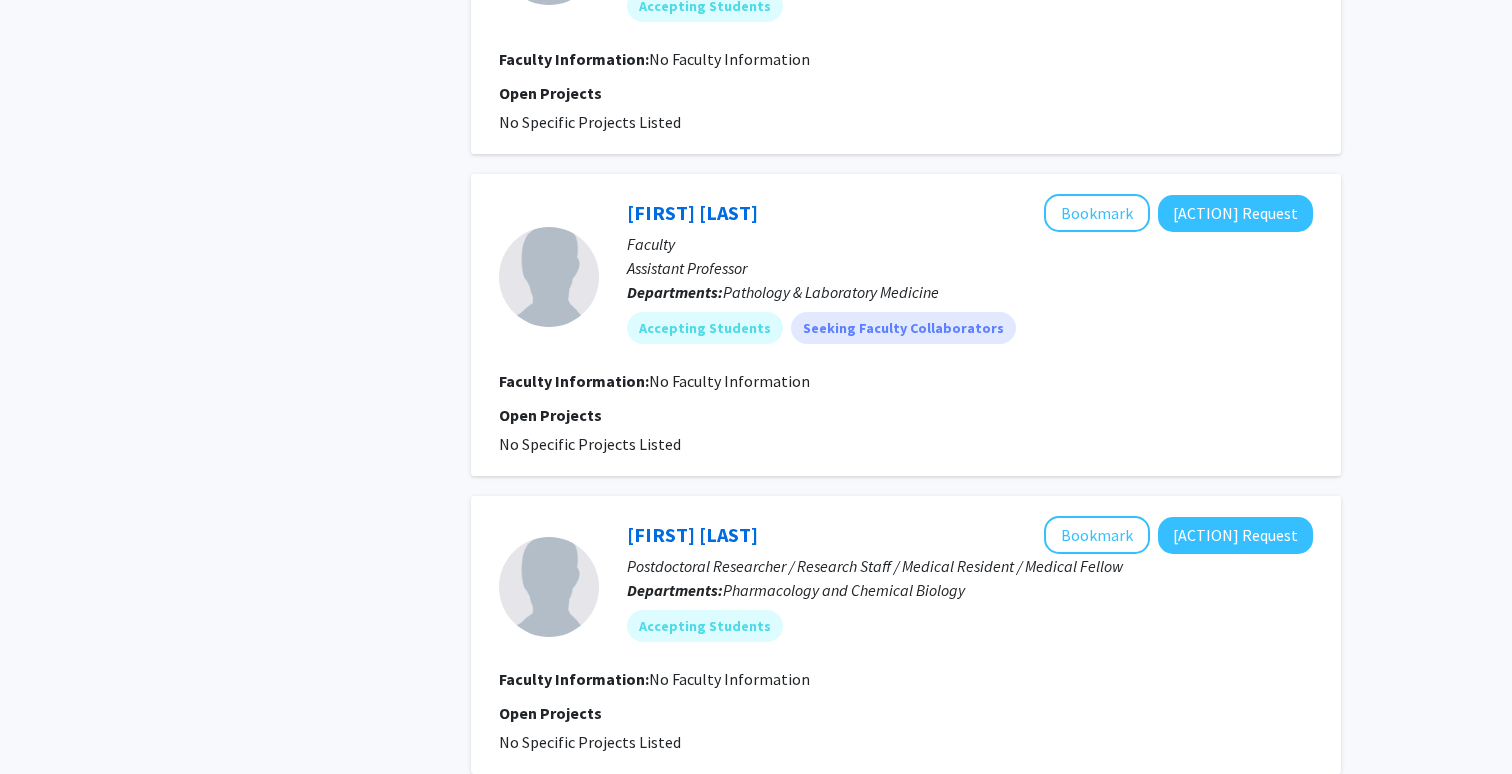 scroll, scrollTop: 1942, scrollLeft: 1, axis: both 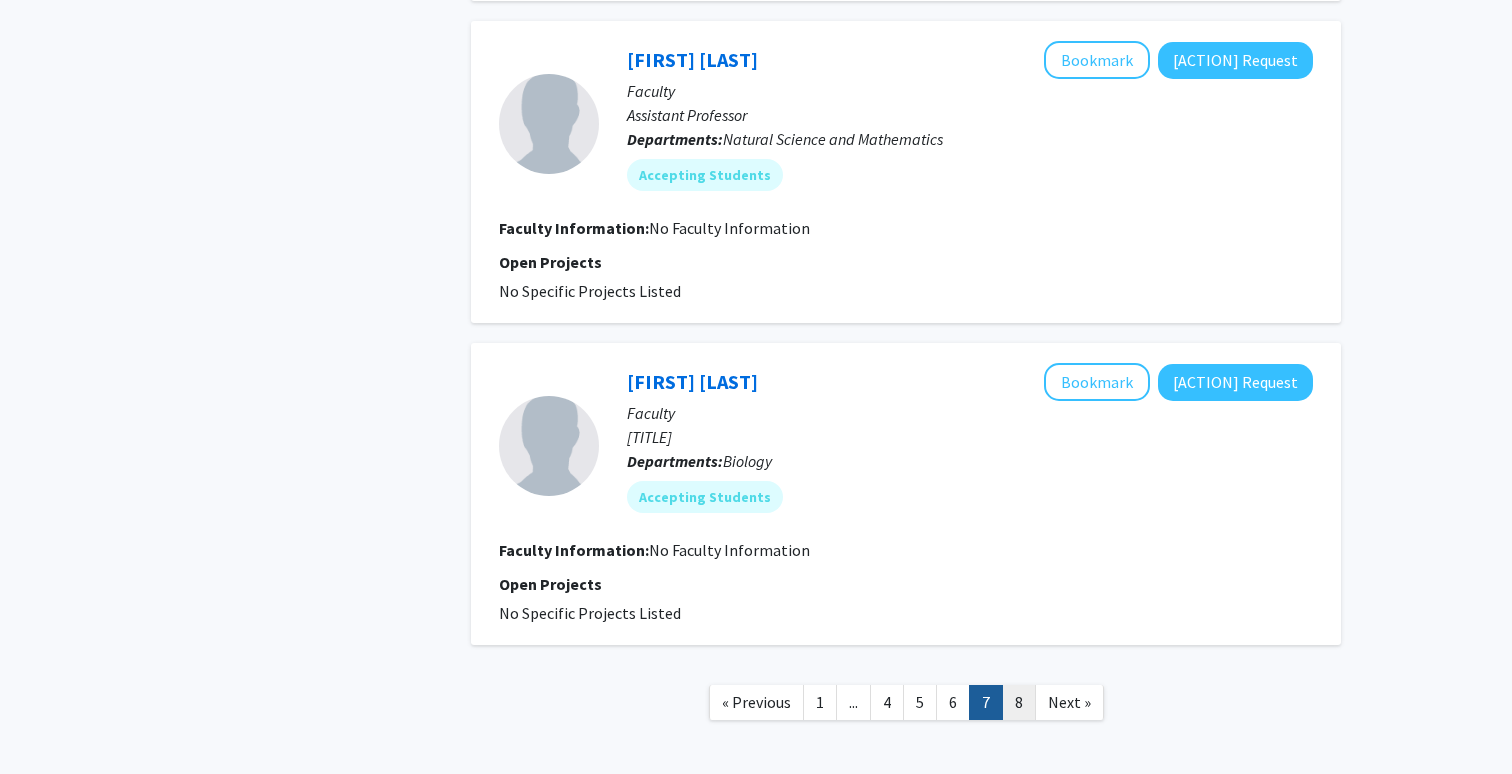 click on "8" 